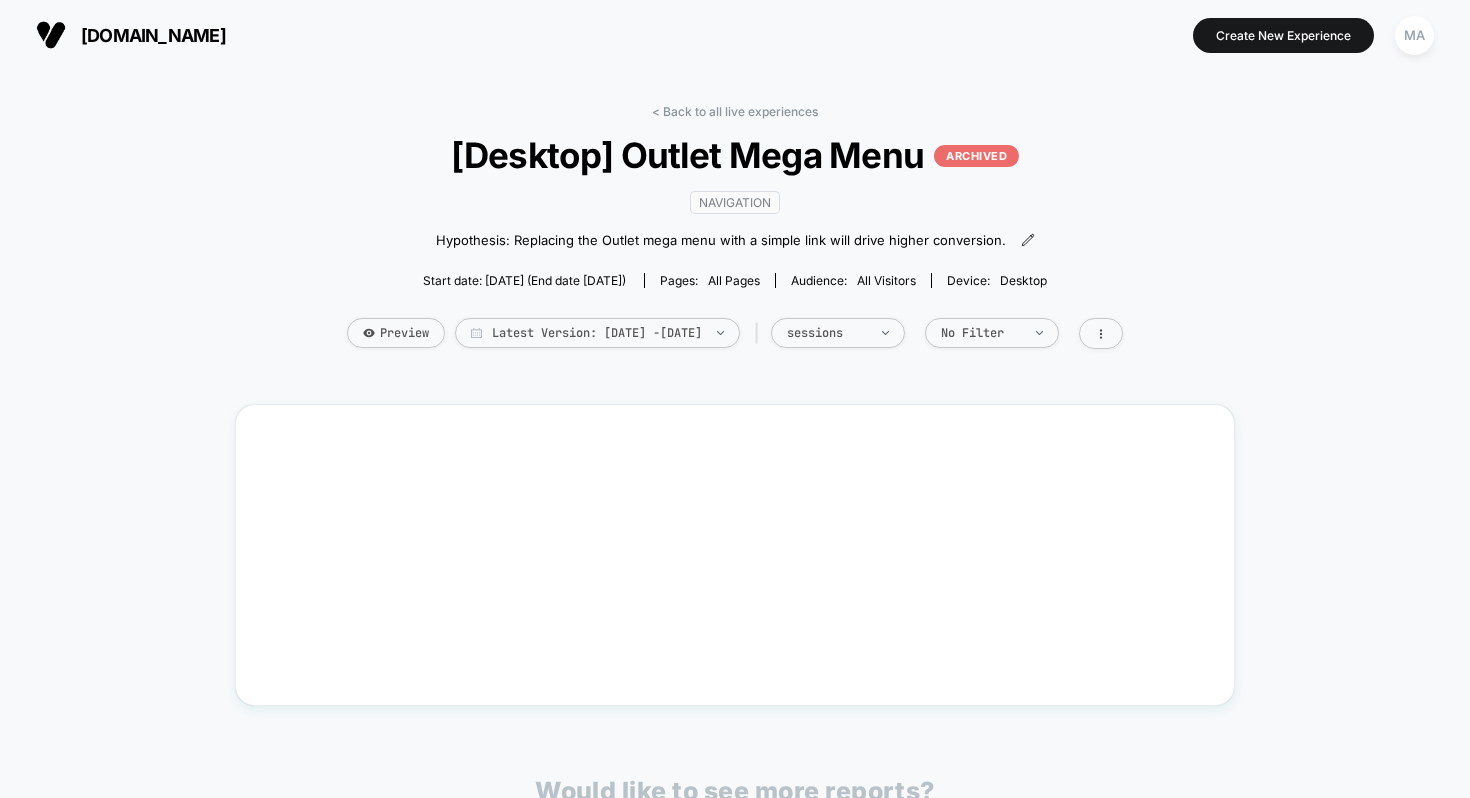 scroll, scrollTop: 0, scrollLeft: 0, axis: both 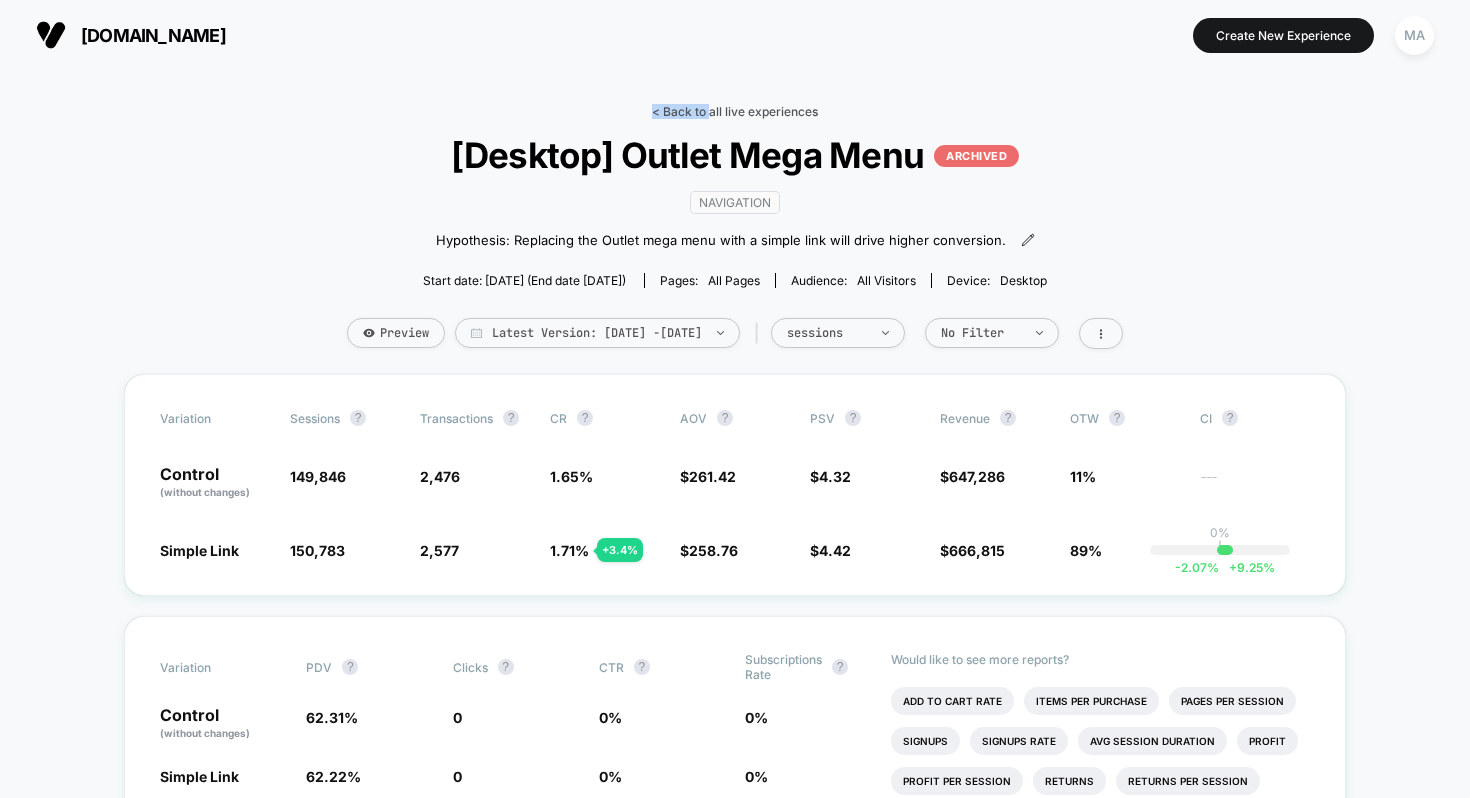 click on "< Back to all live experiences" at bounding box center (735, 111) 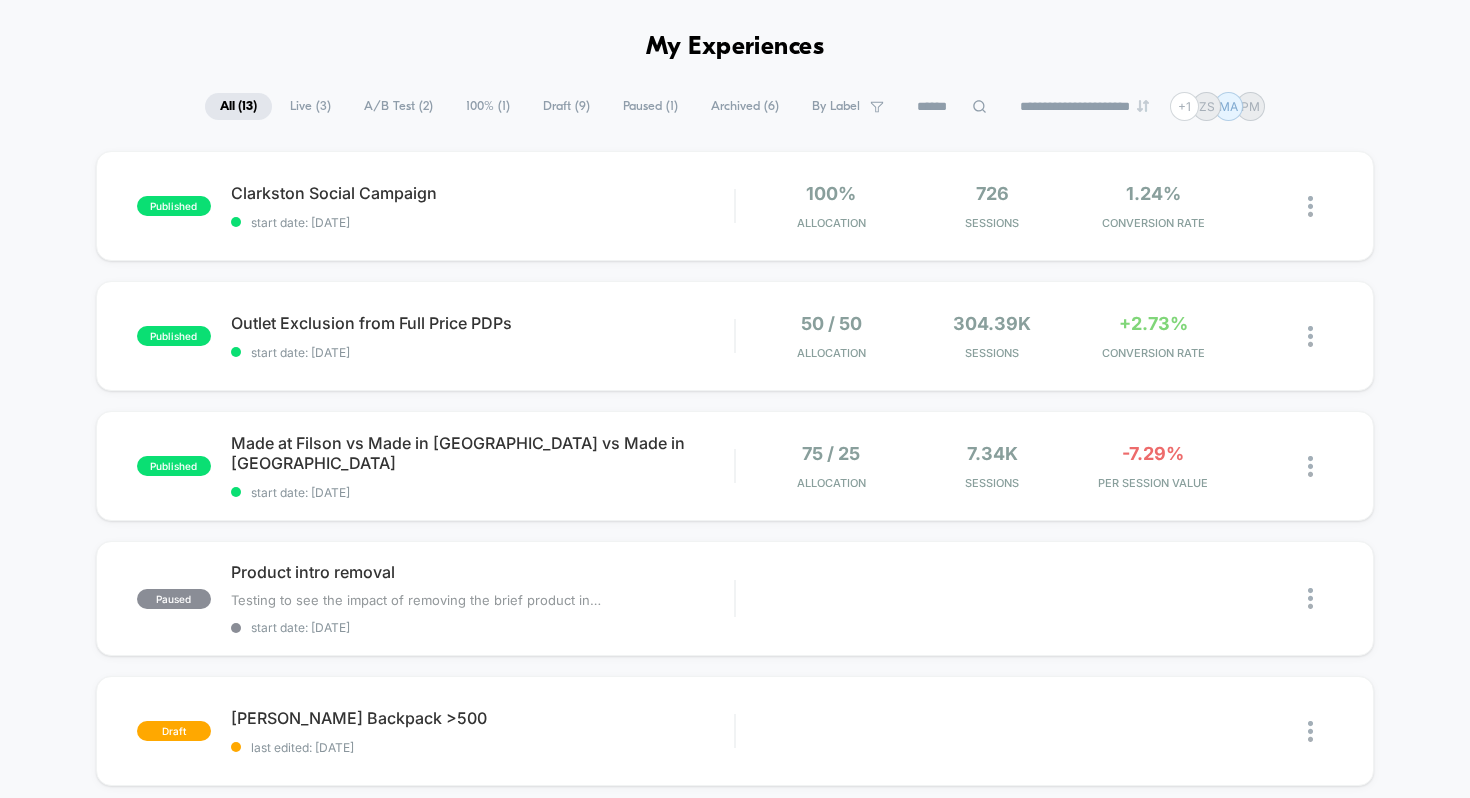 scroll, scrollTop: 0, scrollLeft: 0, axis: both 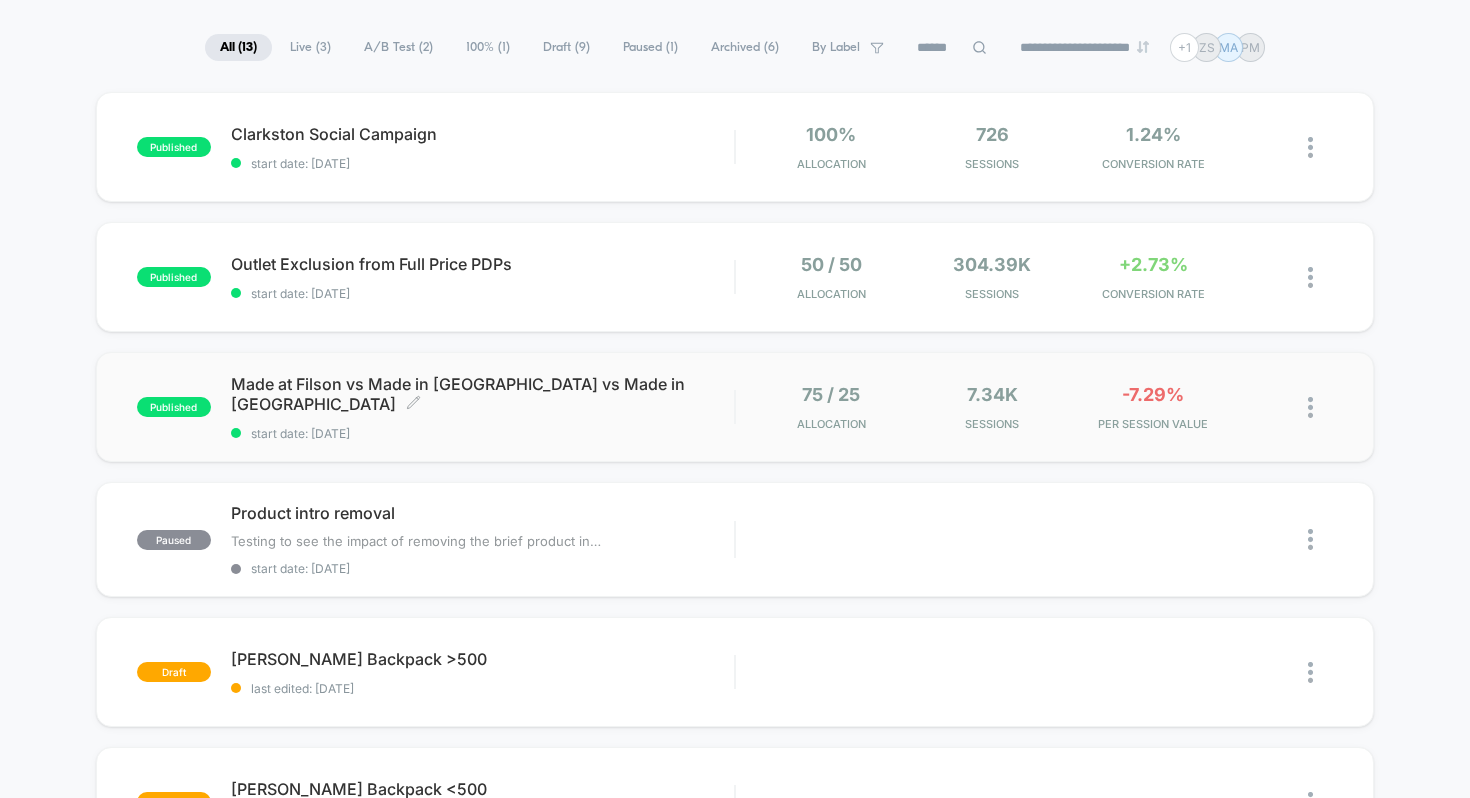 click on "Made at Filson vs Made in [GEOGRAPHIC_DATA] vs Made in [GEOGRAPHIC_DATA] Click to edit experience details" at bounding box center [483, 394] 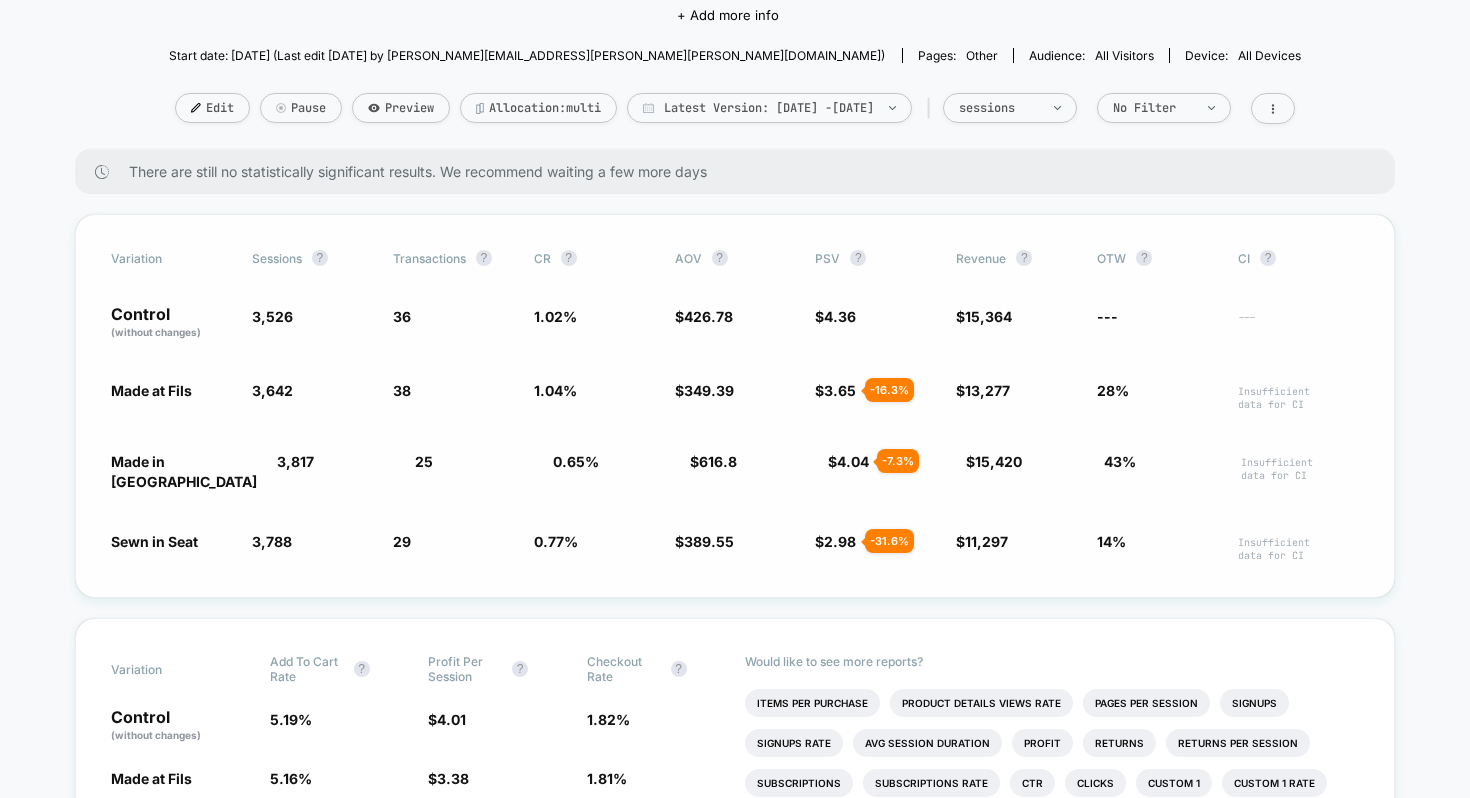 scroll, scrollTop: 231, scrollLeft: 0, axis: vertical 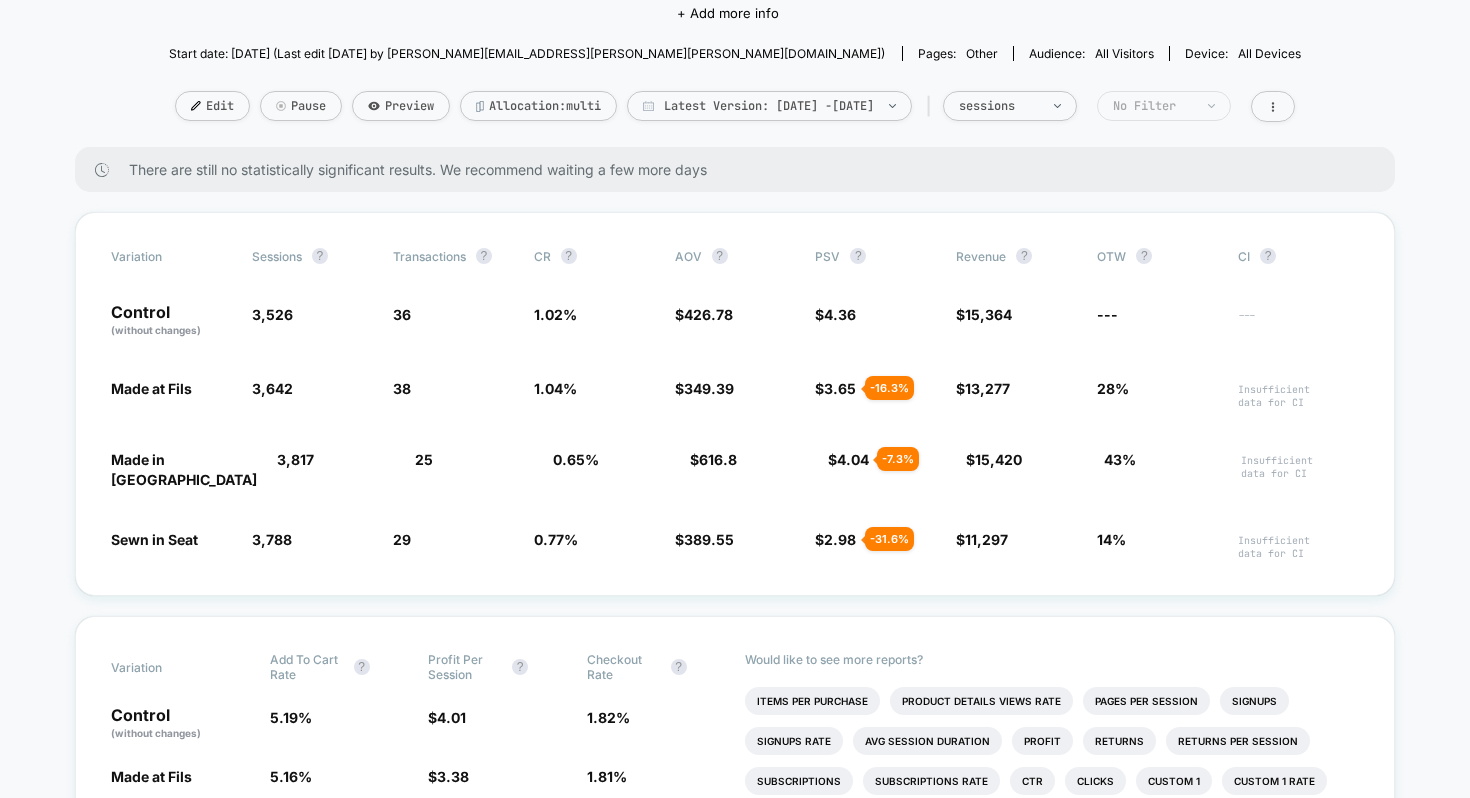 click on "No Filter" at bounding box center [1153, 106] 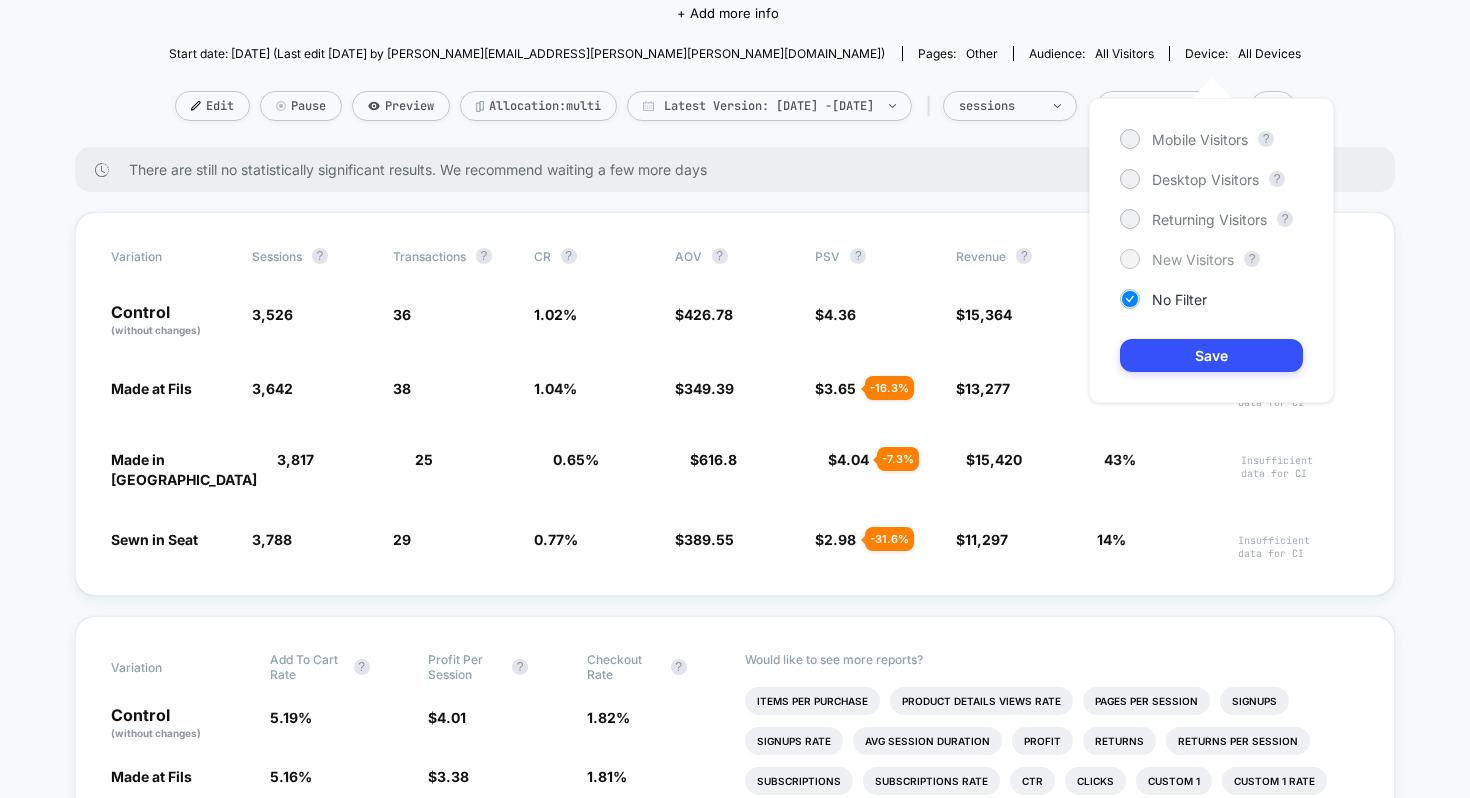 click at bounding box center (1129, 258) 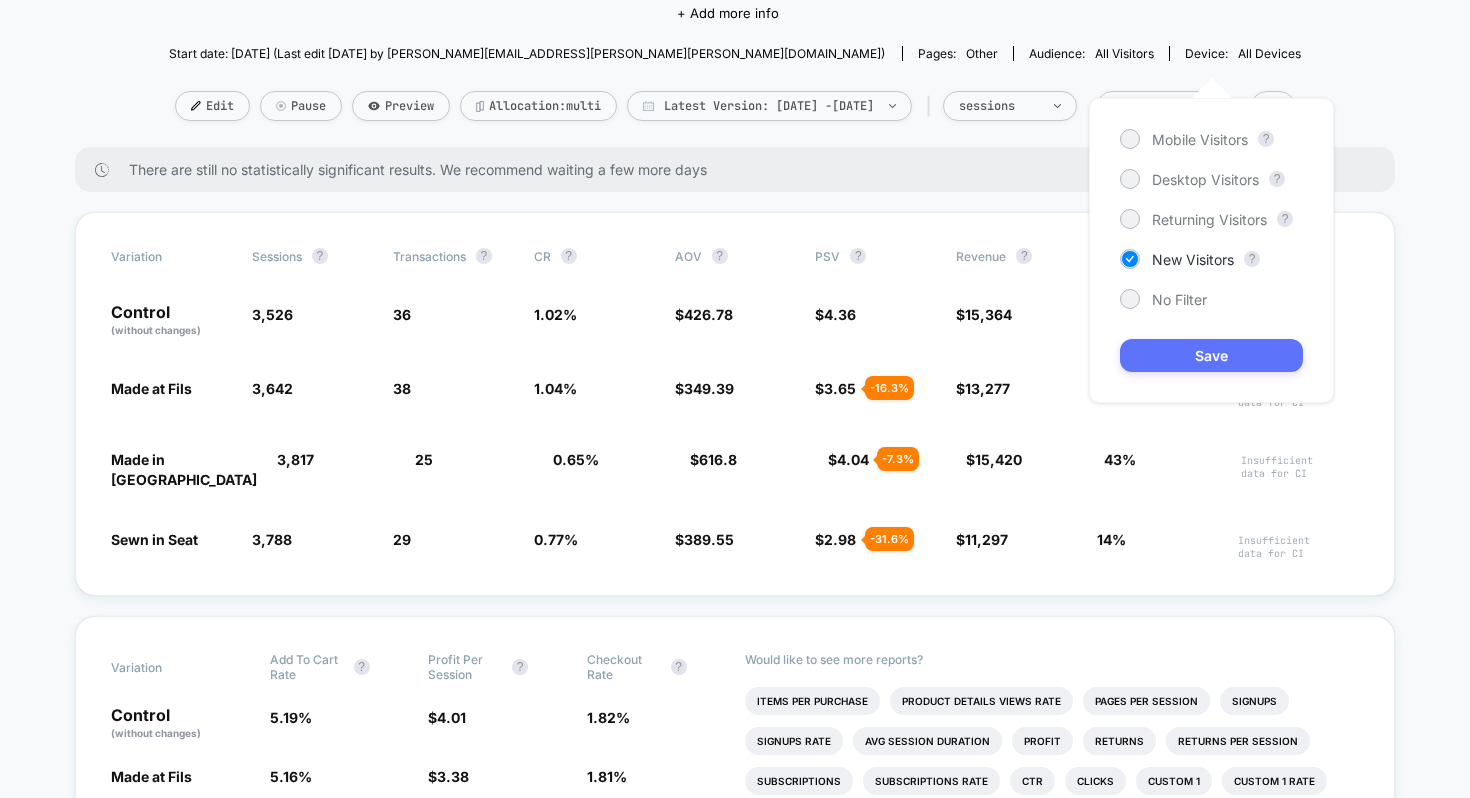 click on "Save" at bounding box center [1211, 355] 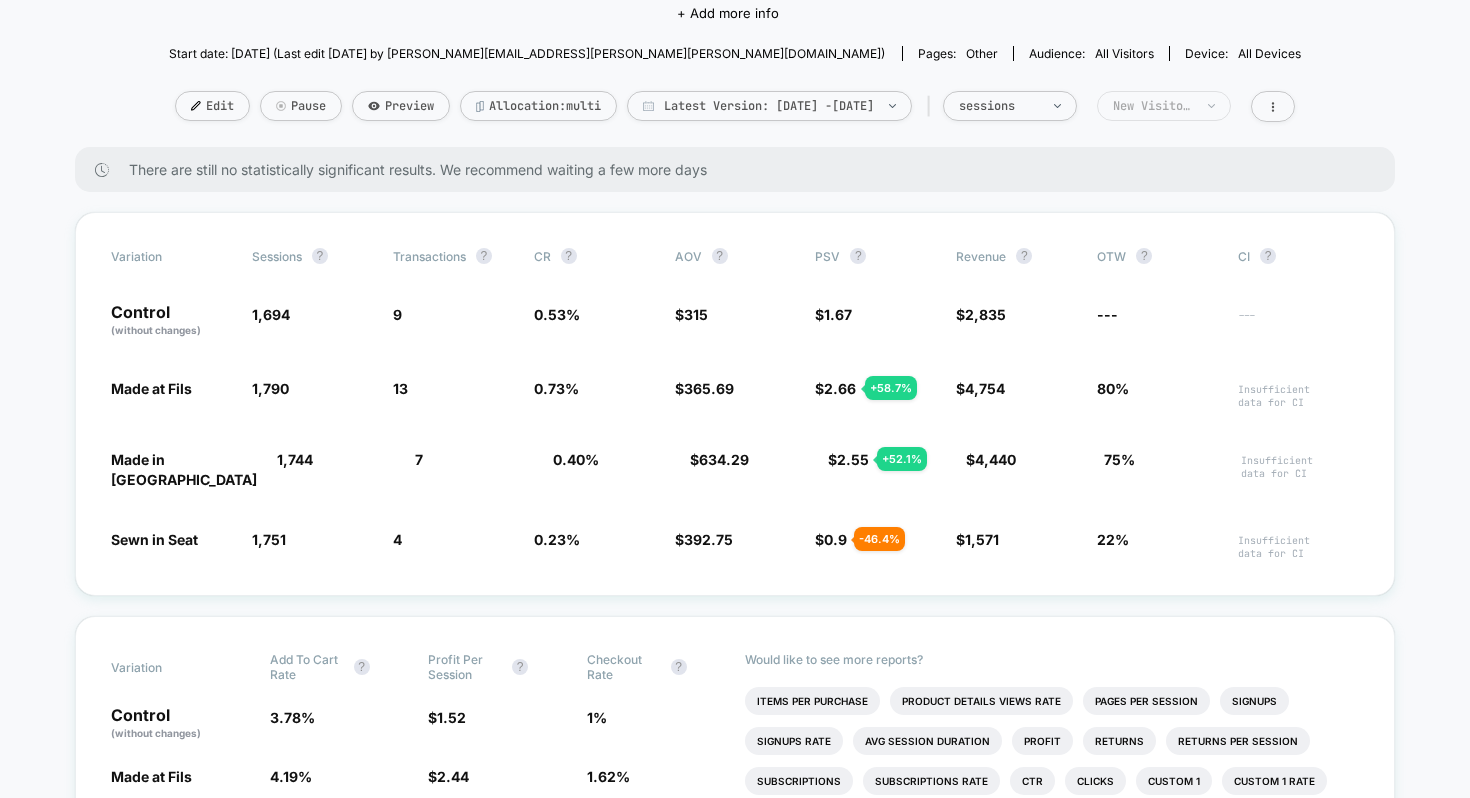 click on "New Visitors" at bounding box center [1153, 106] 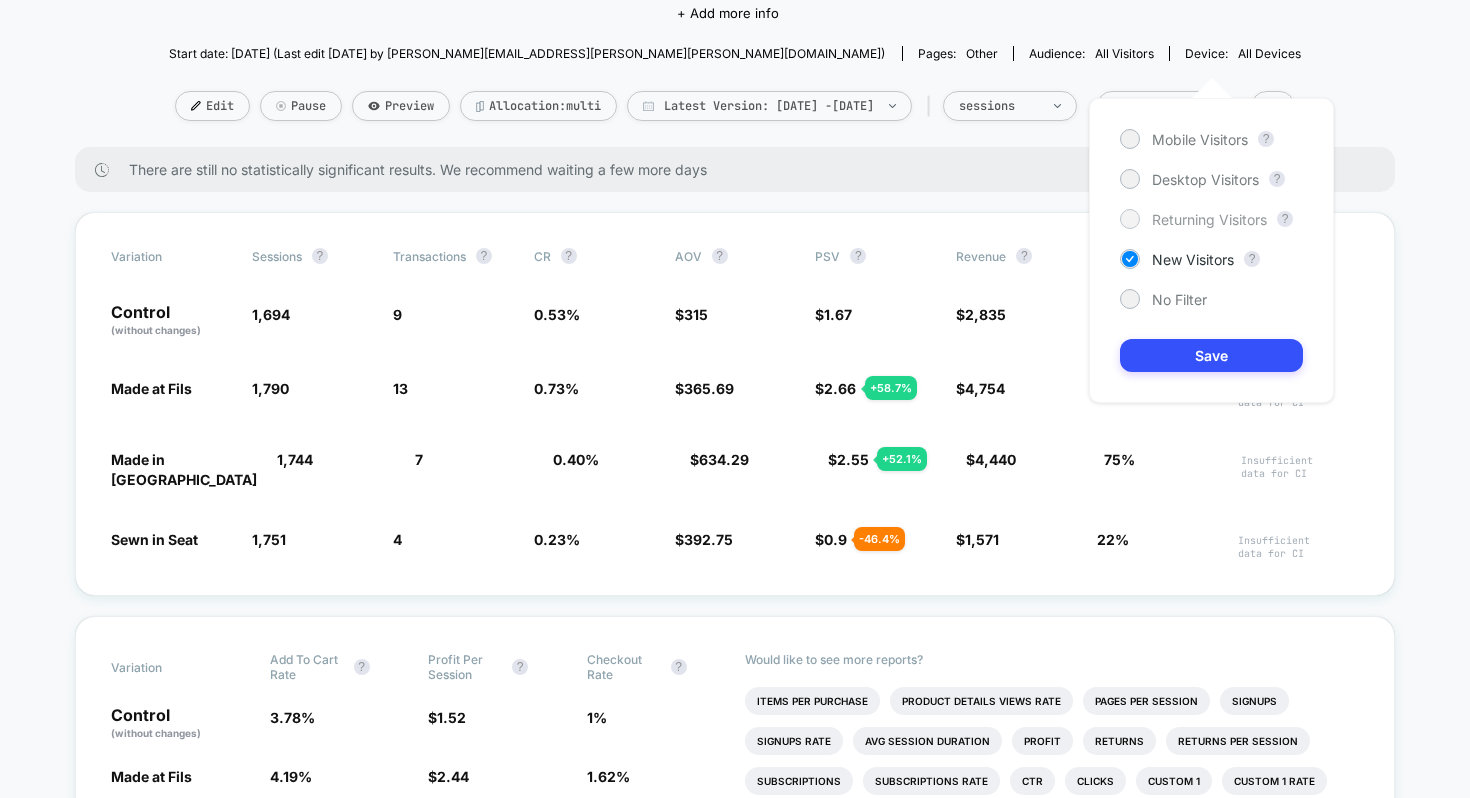 click at bounding box center (1129, 218) 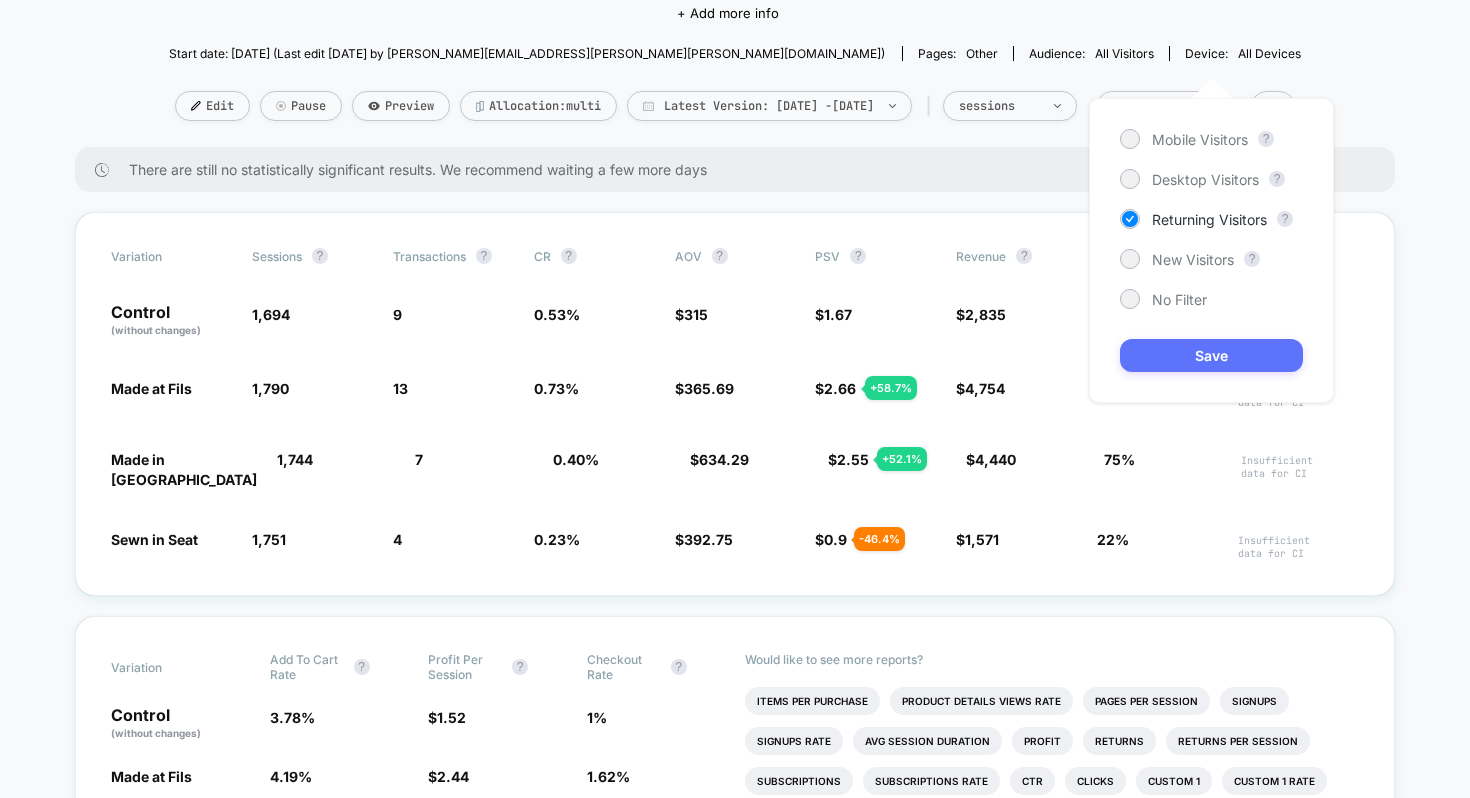 click on "Save" at bounding box center (1211, 355) 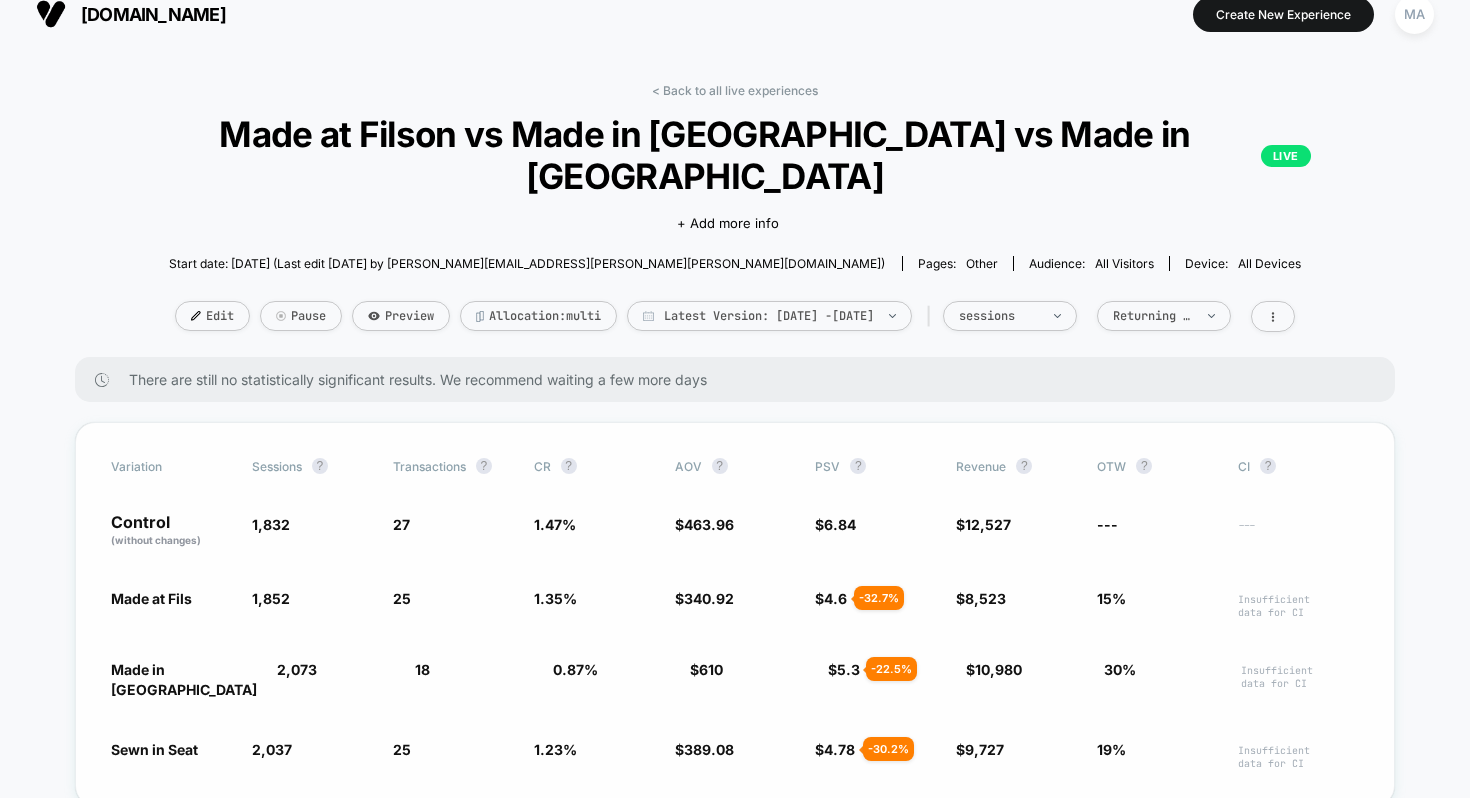 scroll, scrollTop: 0, scrollLeft: 0, axis: both 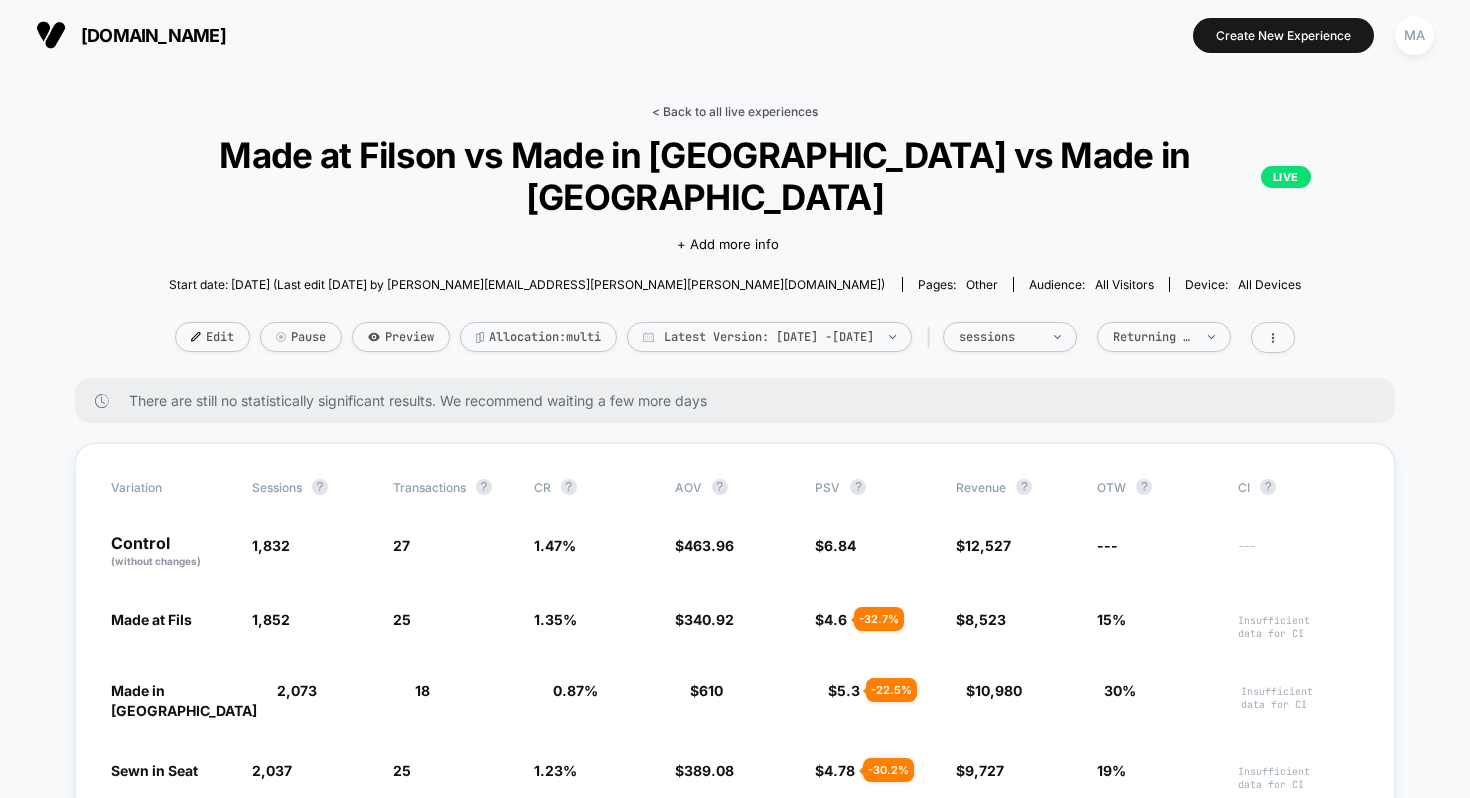 click on "< Back to all live experiences" at bounding box center [735, 111] 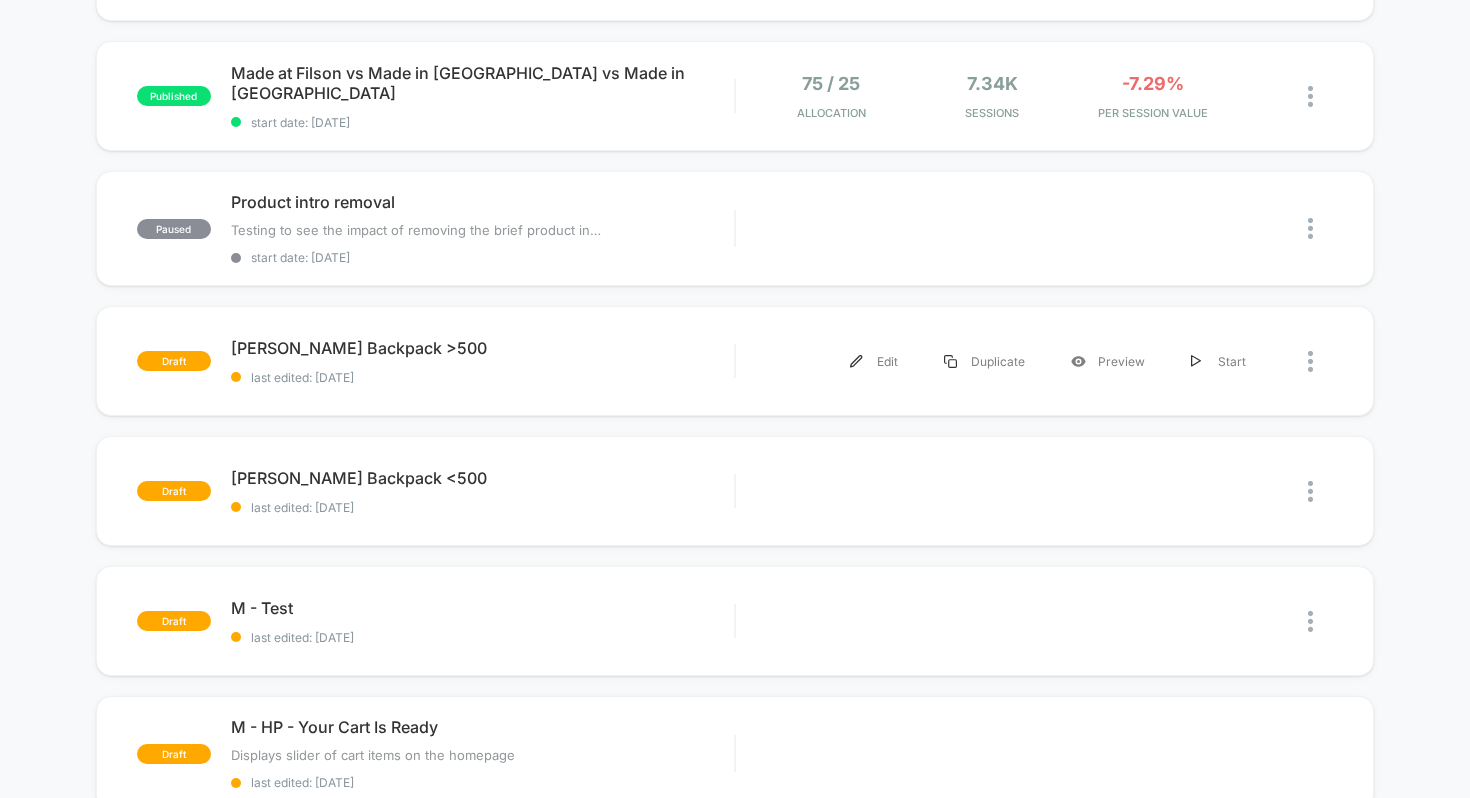 scroll, scrollTop: 438, scrollLeft: 0, axis: vertical 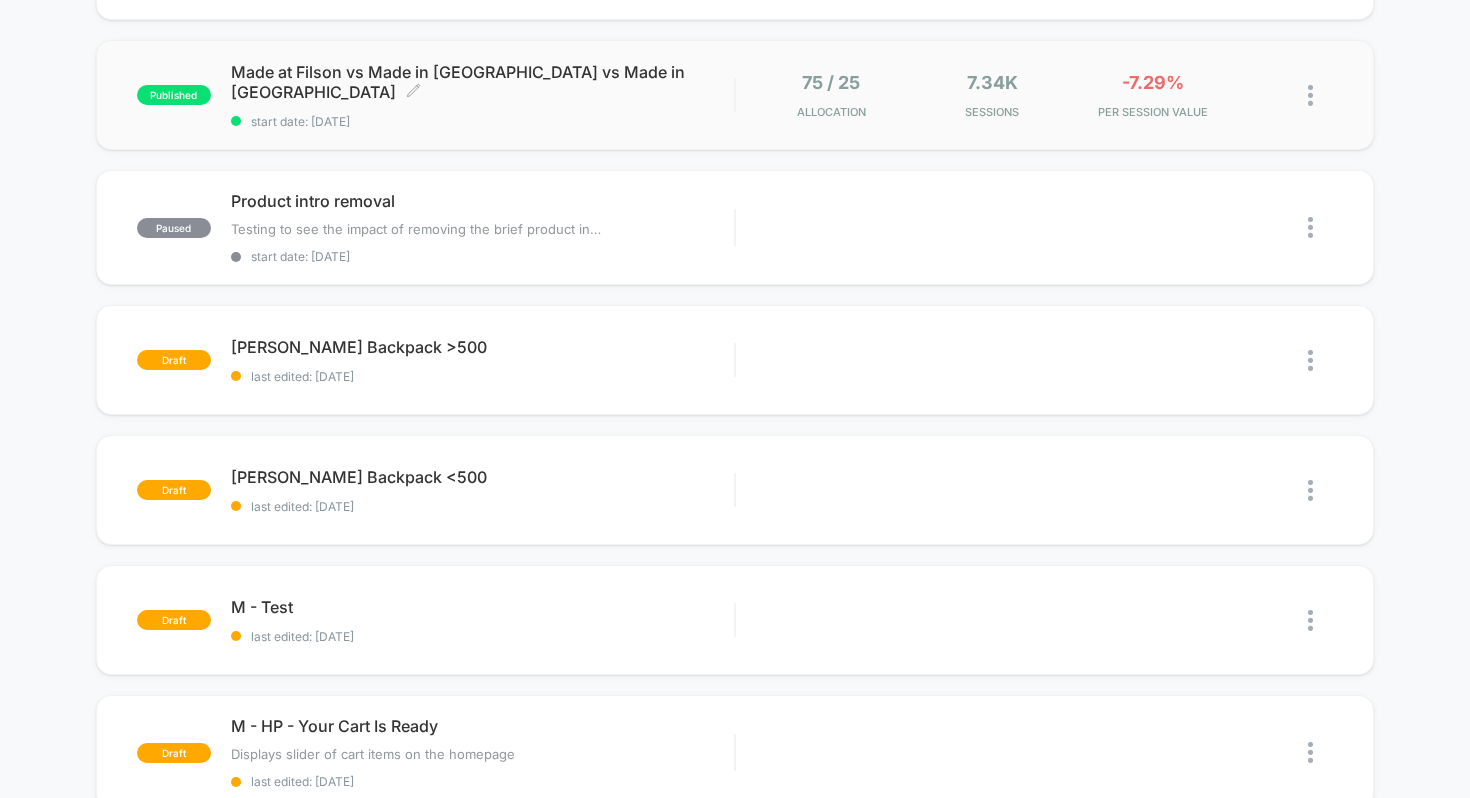 click on "Made at Filson vs Made in [GEOGRAPHIC_DATA] vs Made in [GEOGRAPHIC_DATA] Click to edit experience details Click to edit experience details start date: [DATE]" at bounding box center [483, 95] 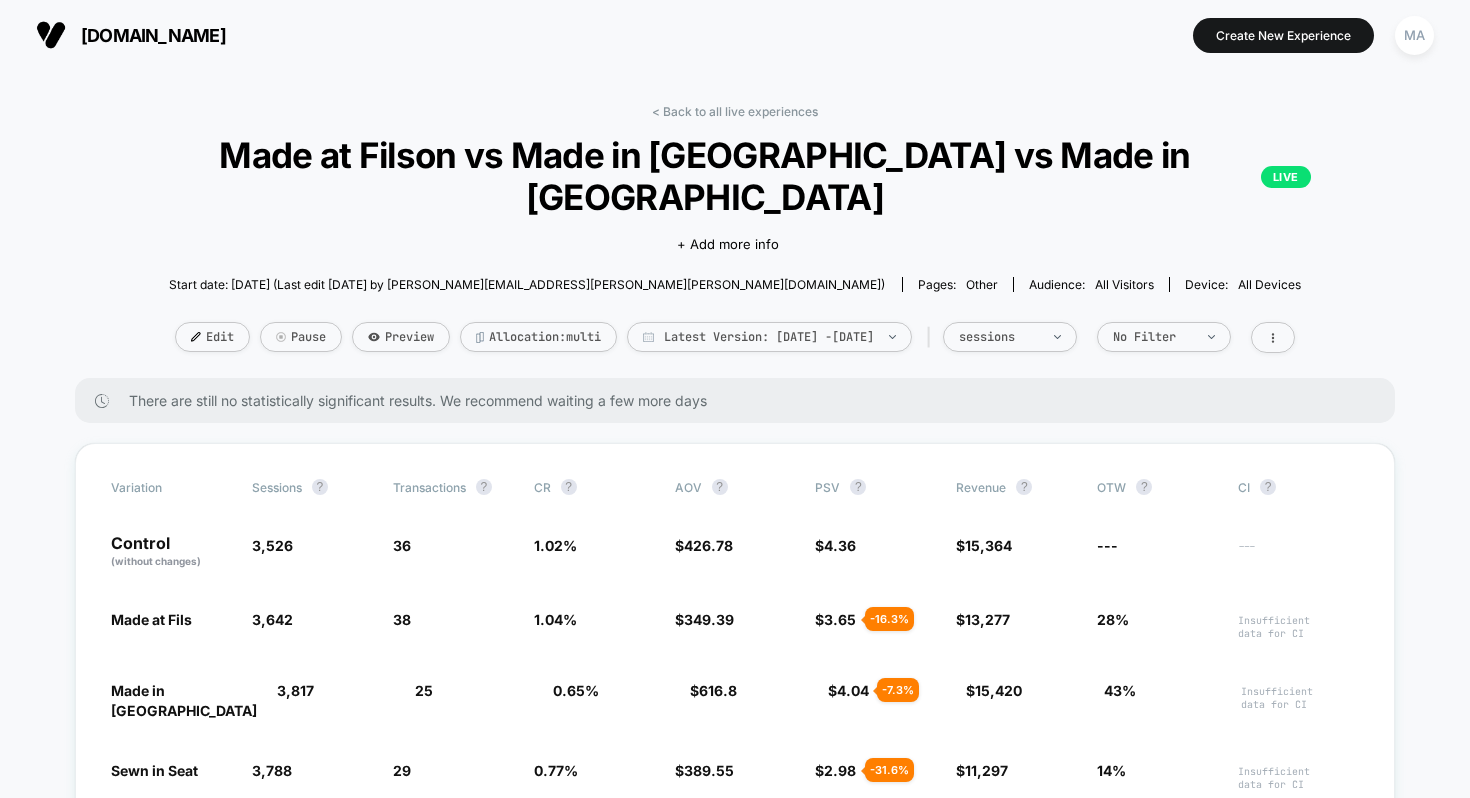 scroll, scrollTop: 110, scrollLeft: 0, axis: vertical 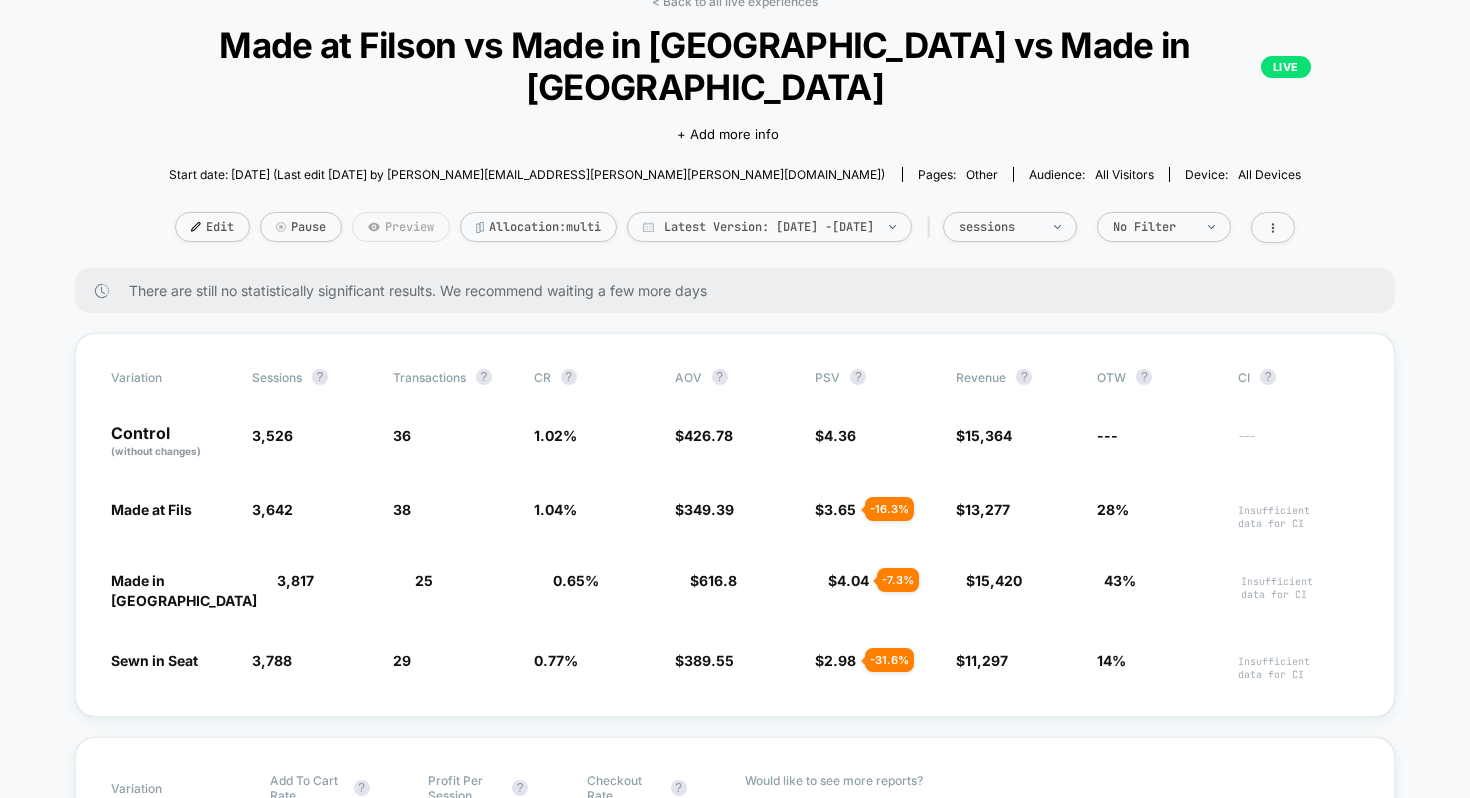 click on "Preview" at bounding box center [401, 227] 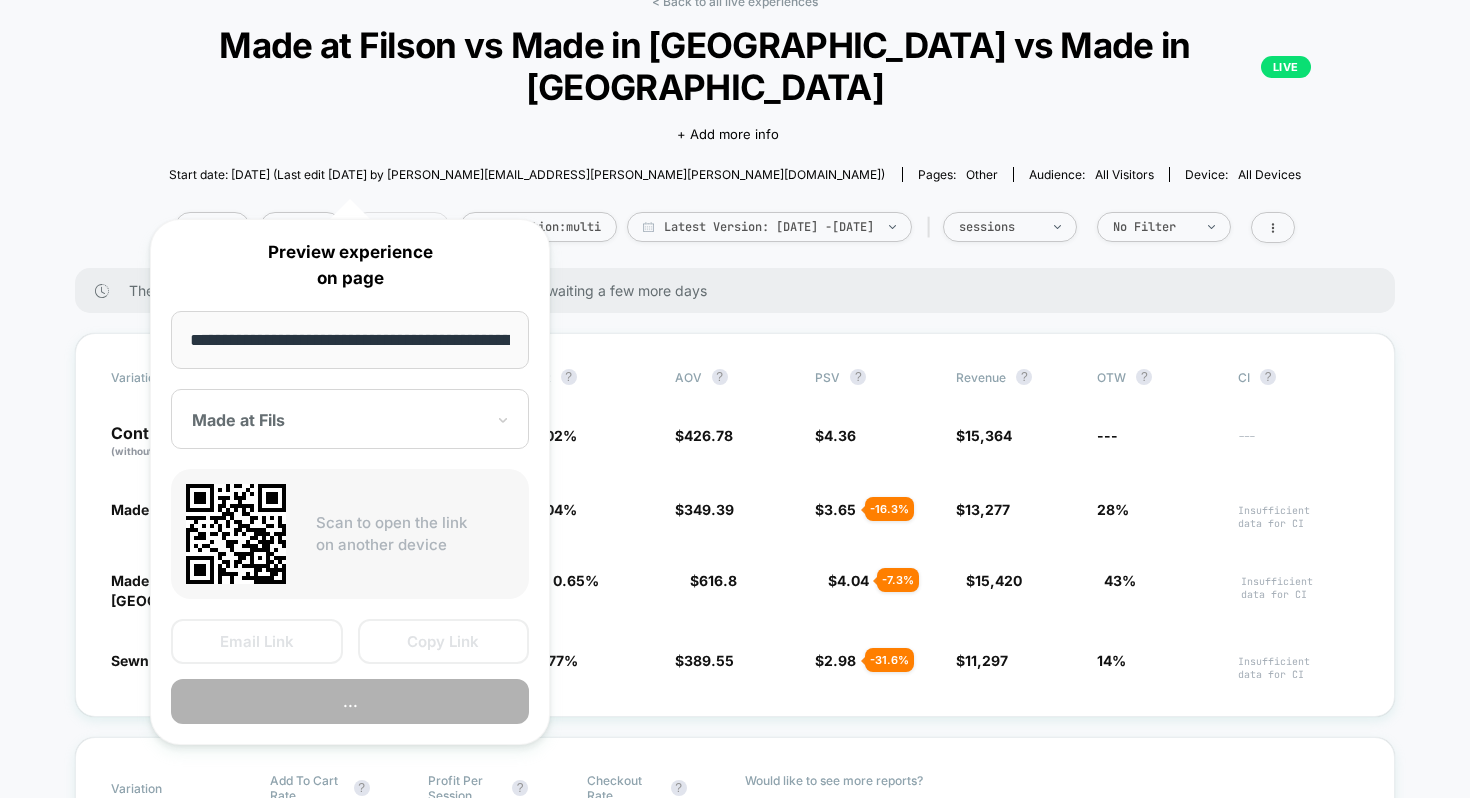 scroll, scrollTop: 0, scrollLeft: 246, axis: horizontal 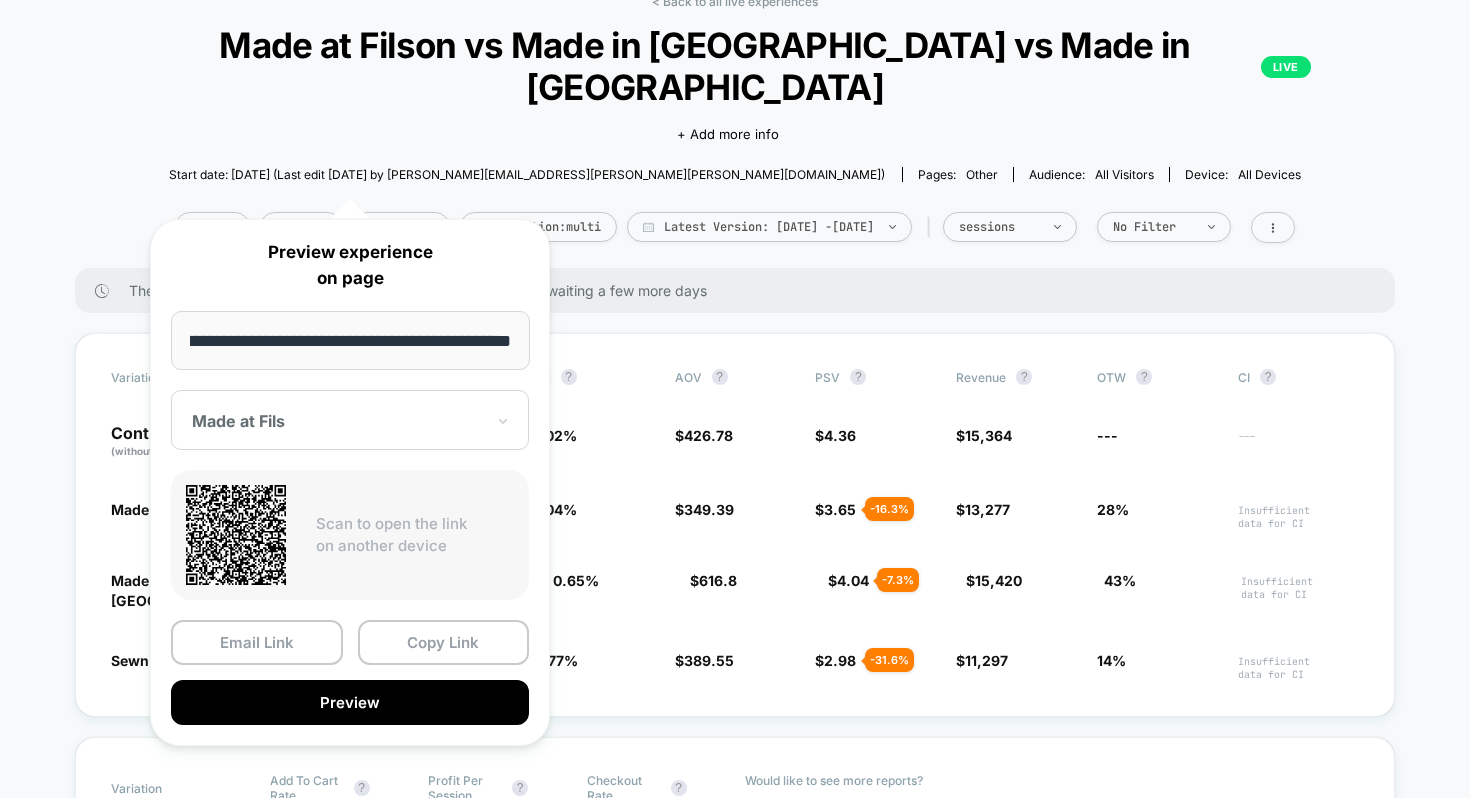click on "Made at Fils" at bounding box center (350, 420) 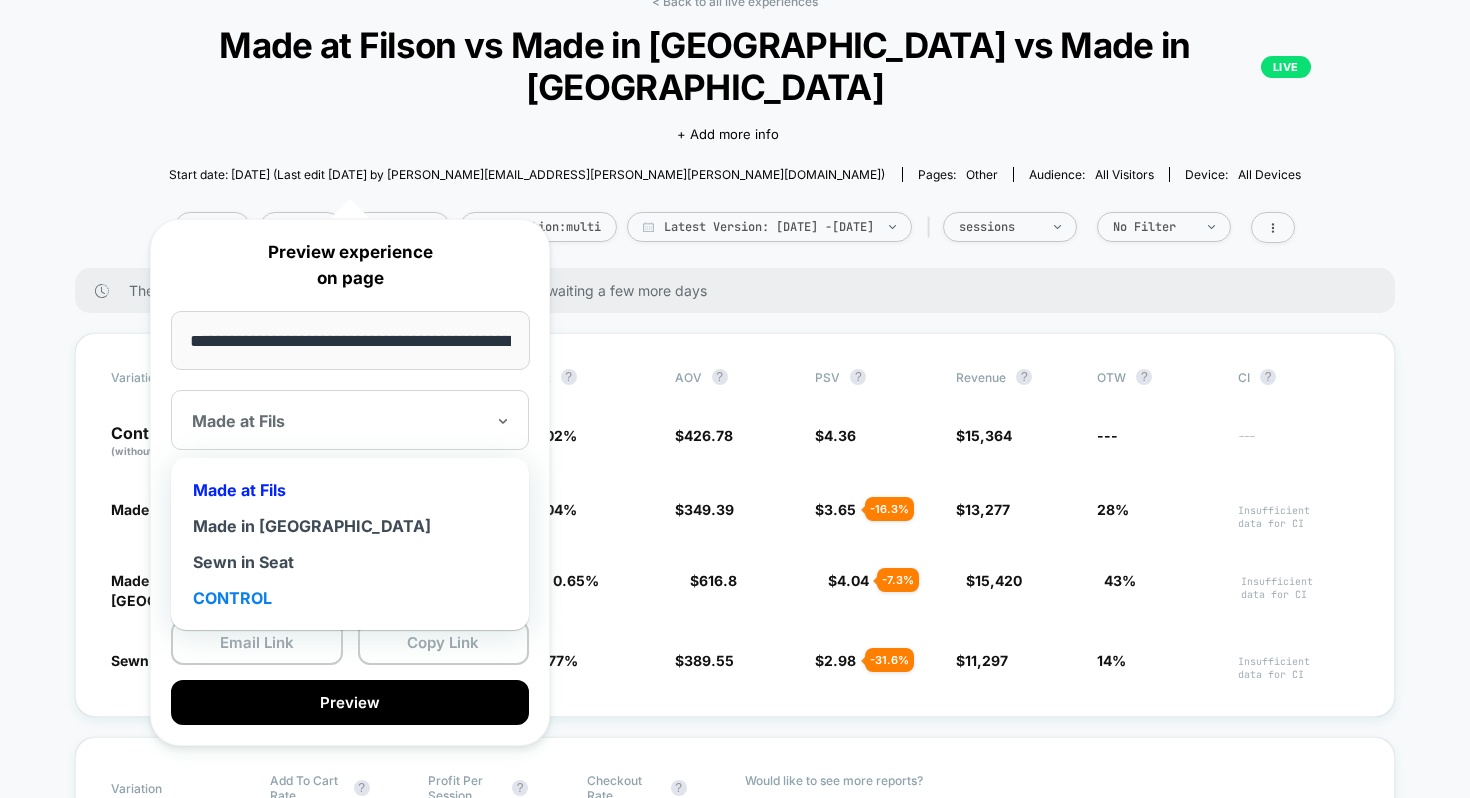 click on "CONTROL" at bounding box center (350, 598) 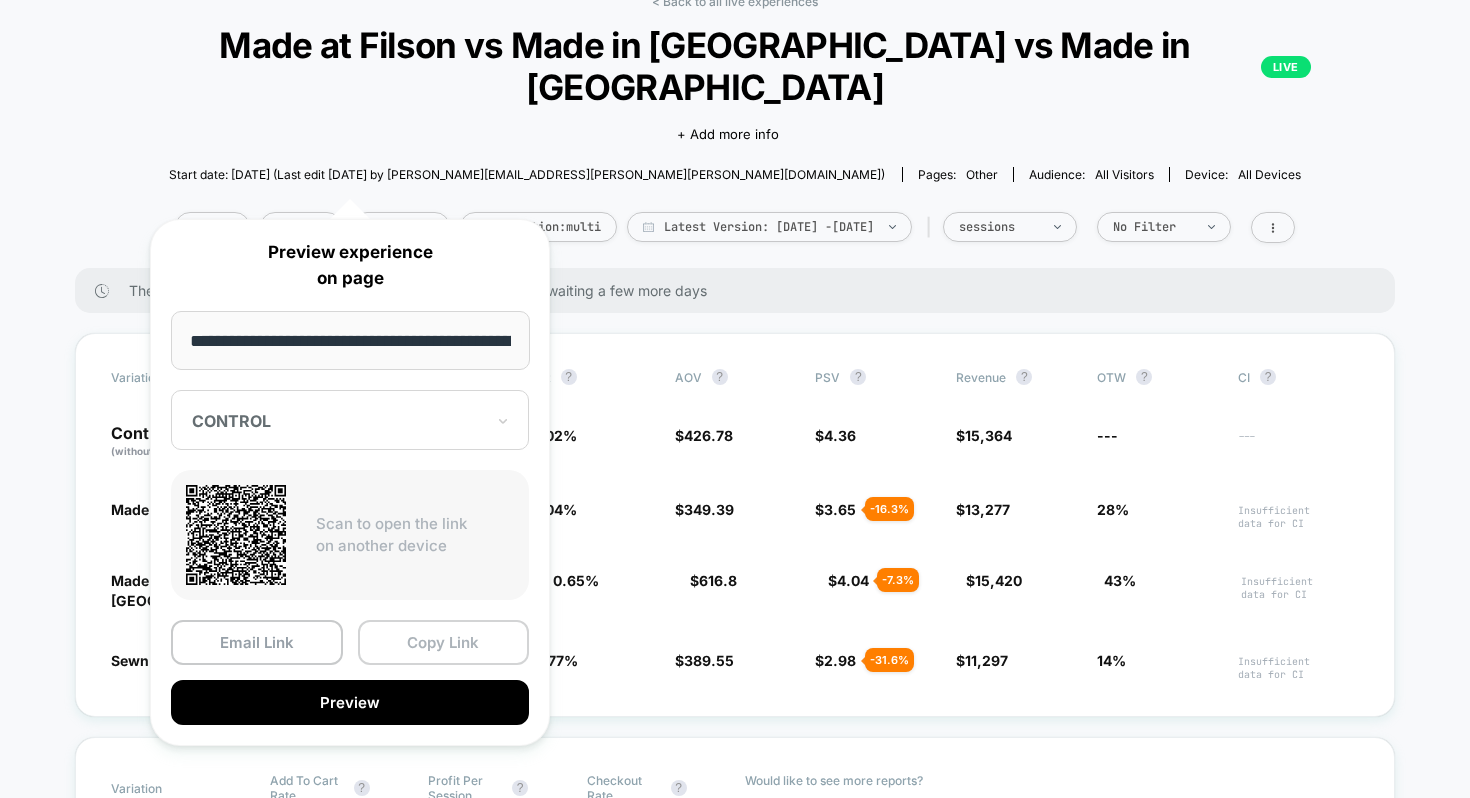 click on "Copy Link" at bounding box center [444, 642] 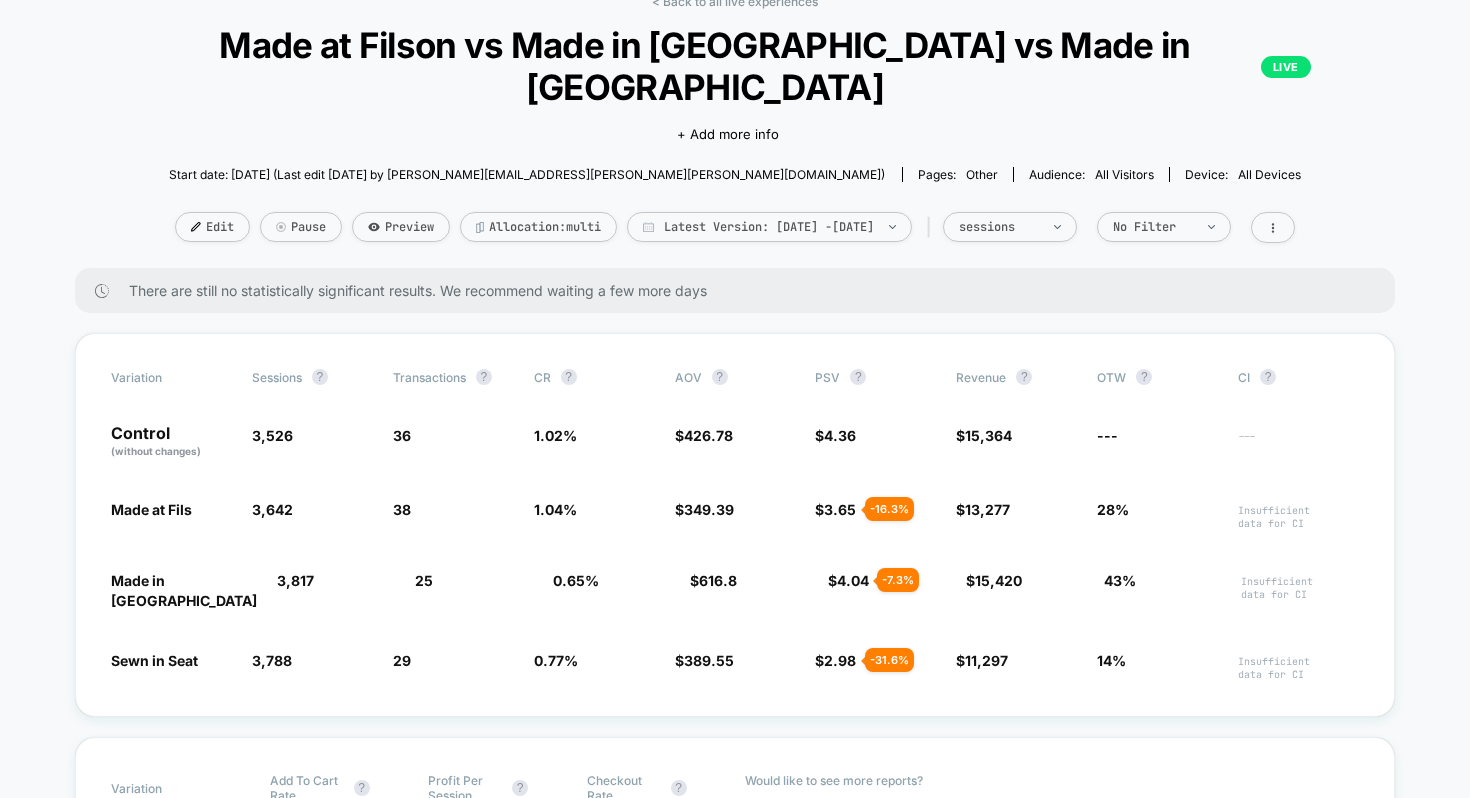 scroll, scrollTop: 0, scrollLeft: 0, axis: both 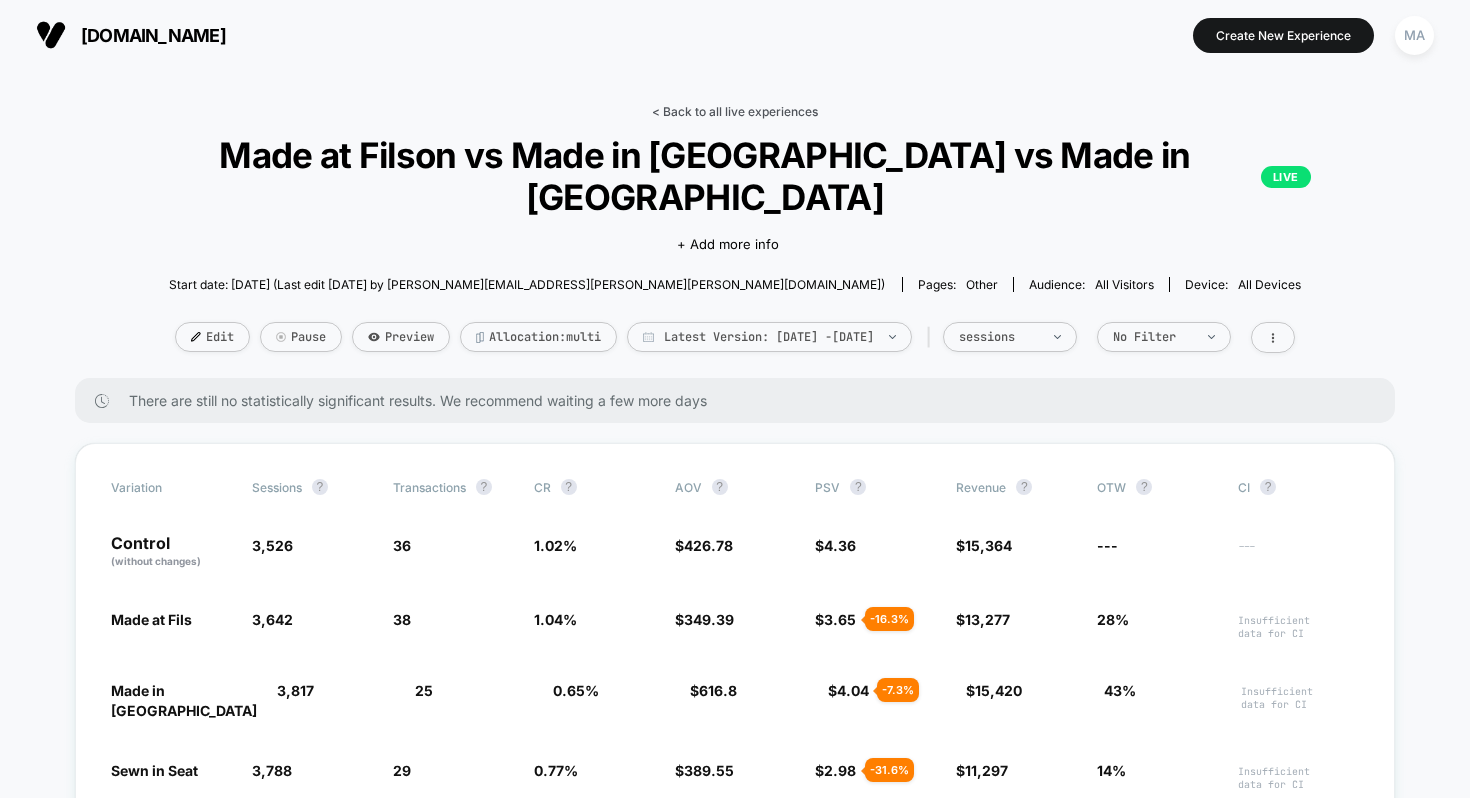 click on "< Back to all live experiences" at bounding box center [735, 111] 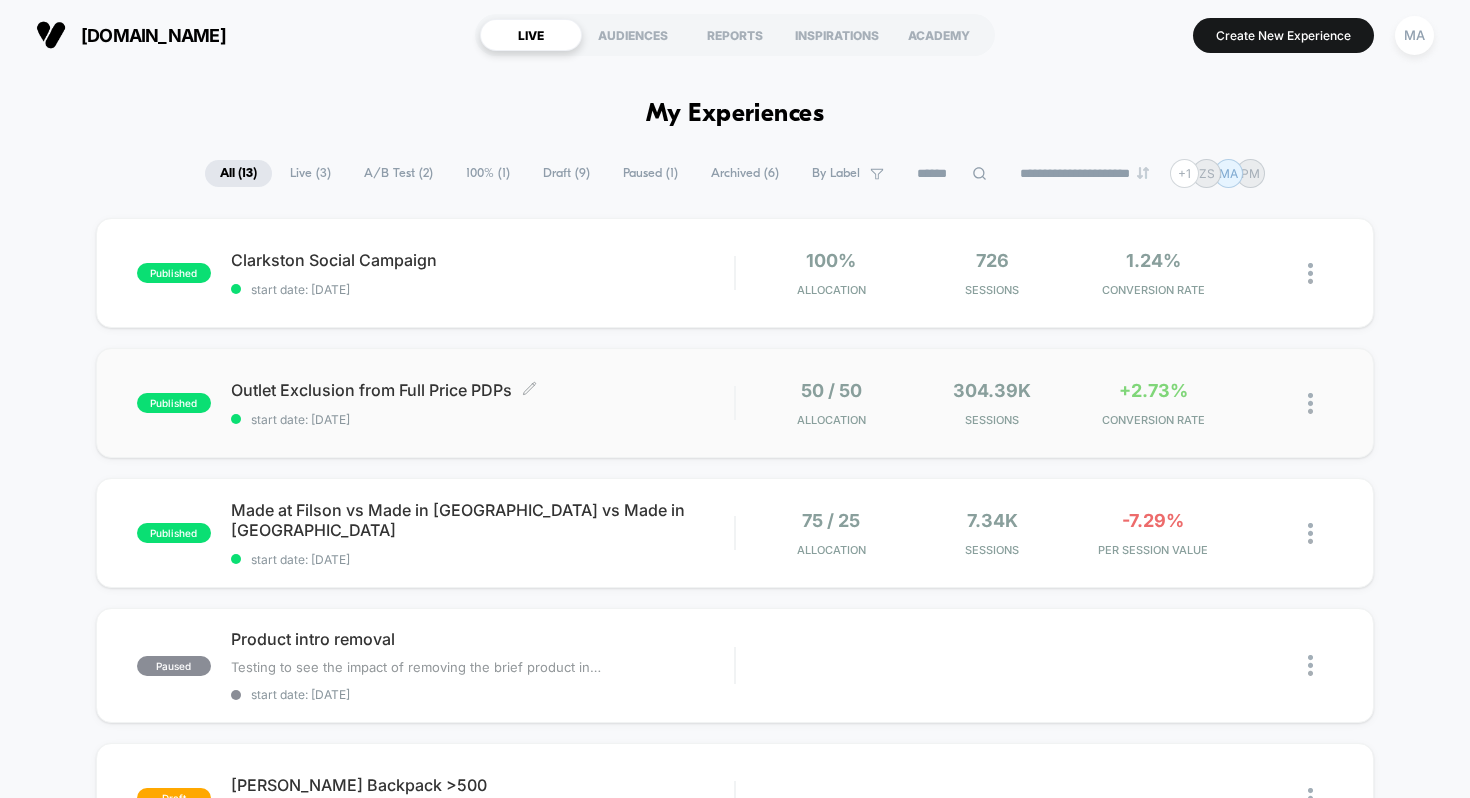 click on "Outlet Exclusion from Full Price PDPs Click to edit experience details Click to edit experience details start date: [DATE]" at bounding box center (483, 403) 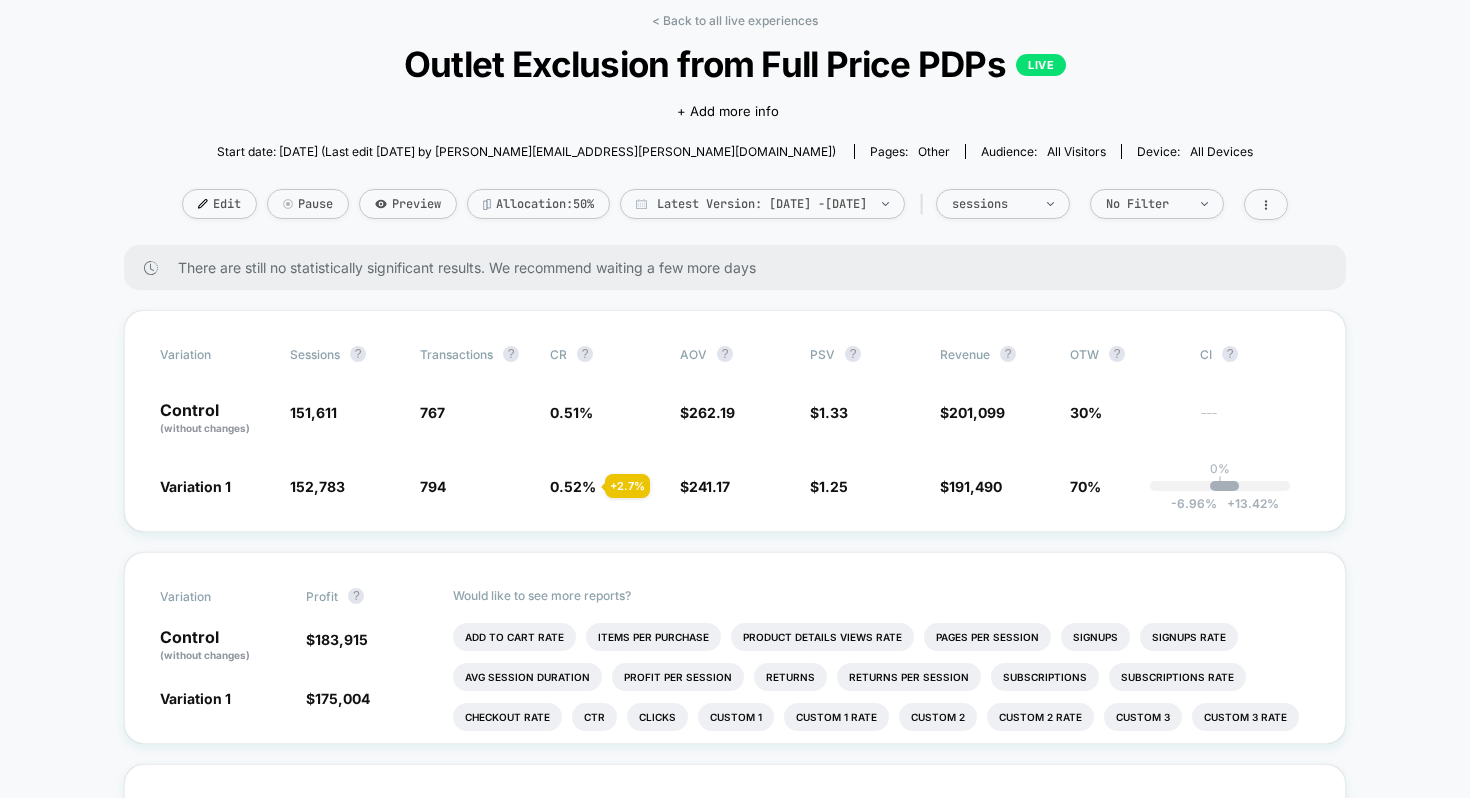 scroll, scrollTop: 82, scrollLeft: 0, axis: vertical 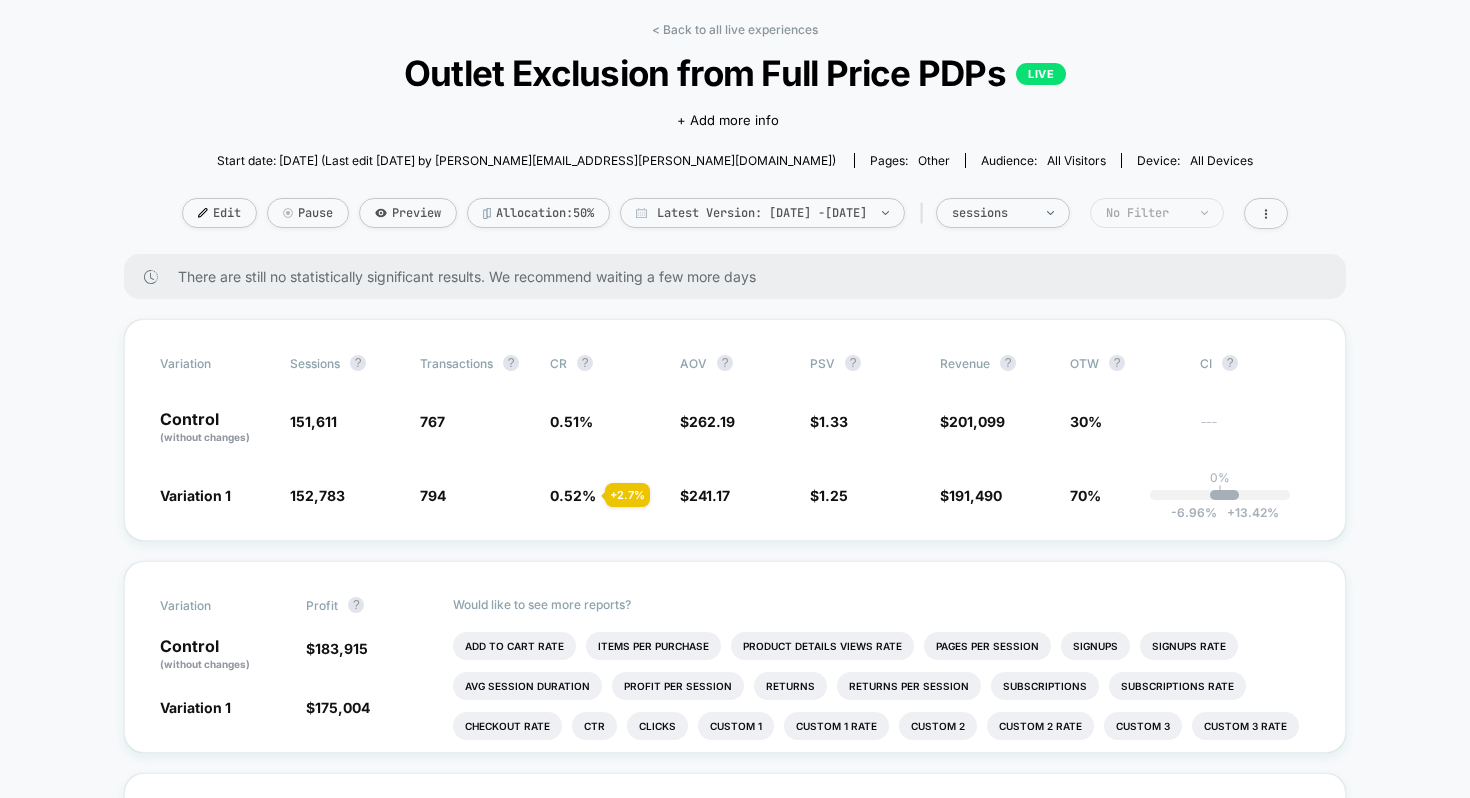 click on "No Filter" at bounding box center (1157, 213) 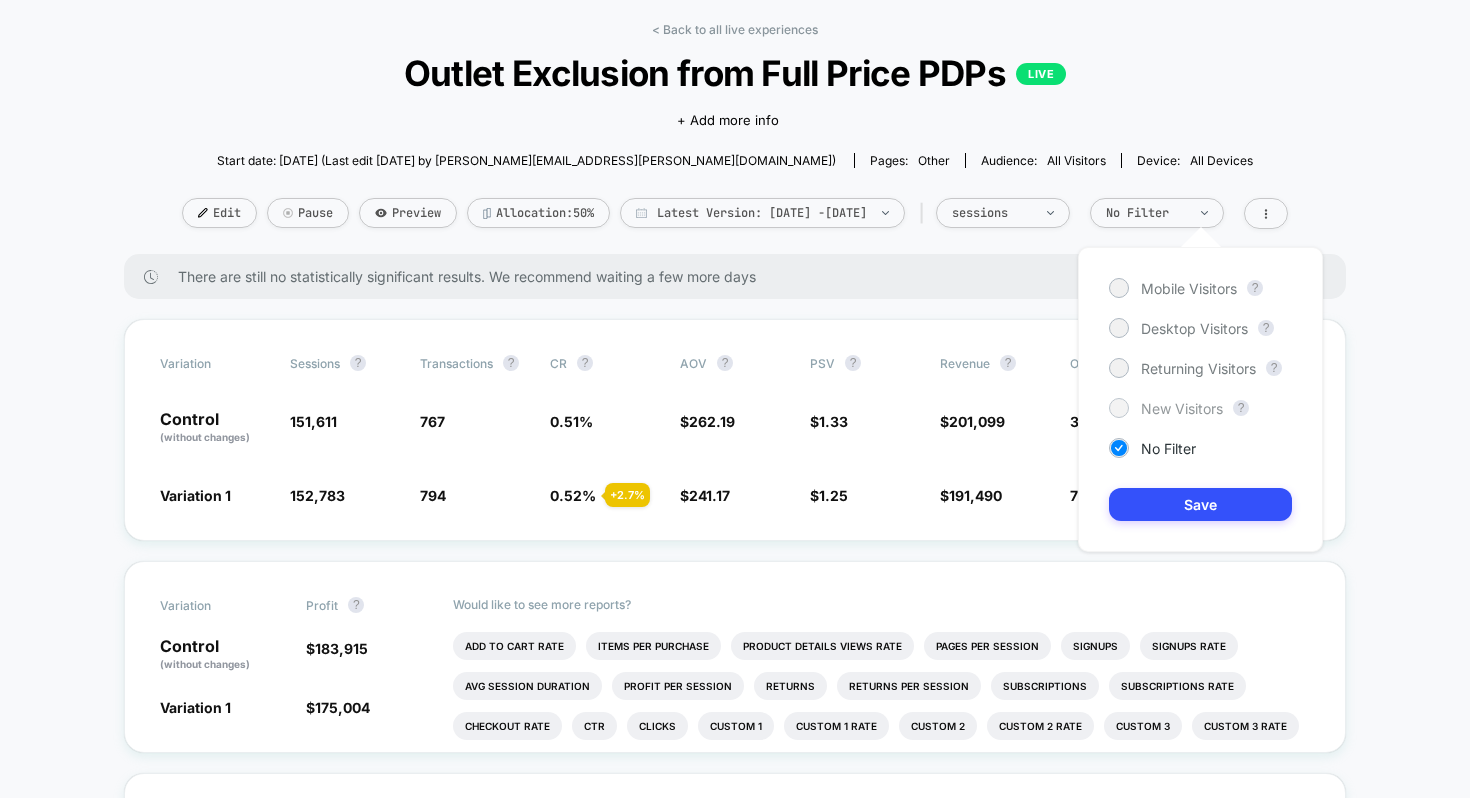 click at bounding box center (1118, 407) 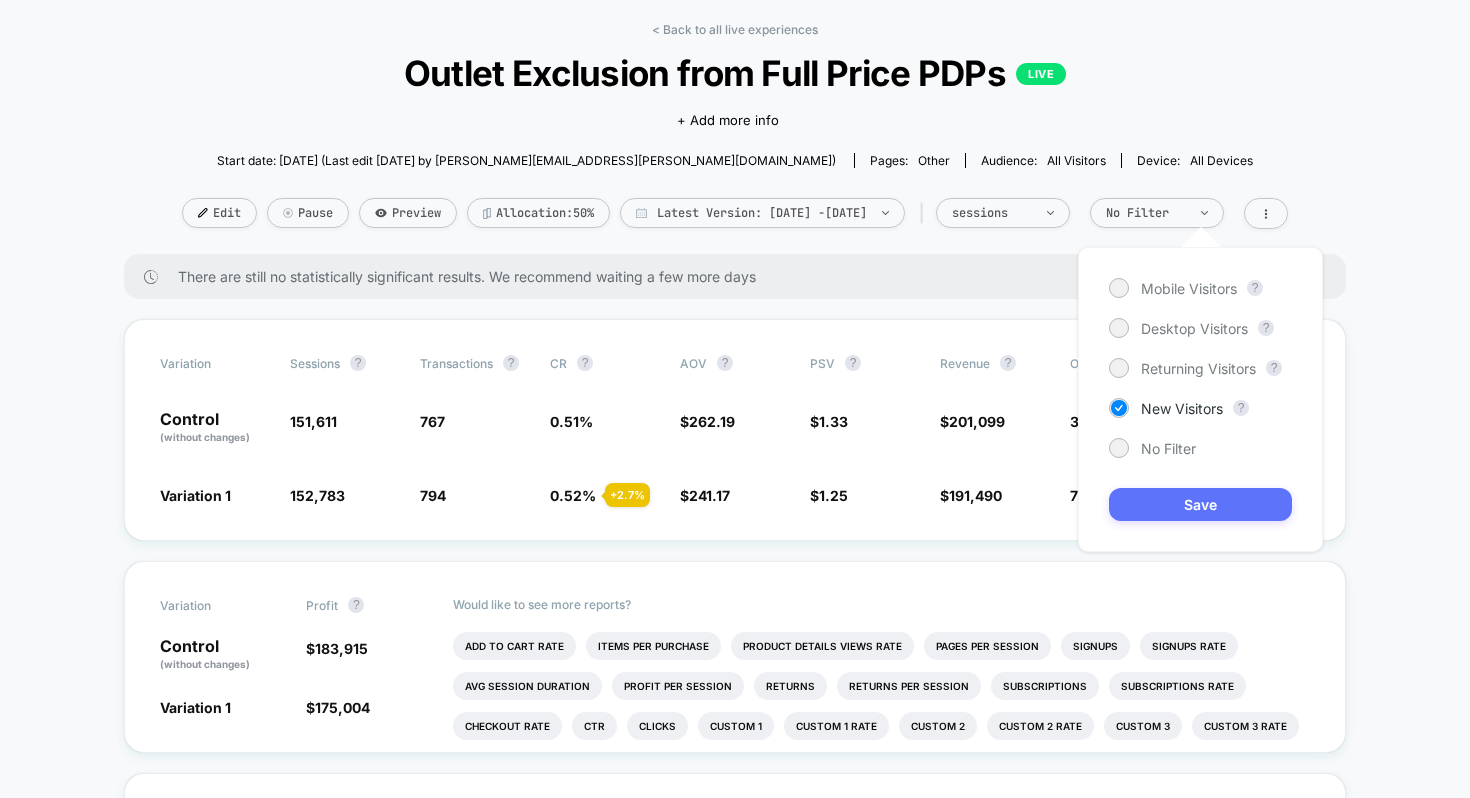 click on "Save" at bounding box center [1200, 504] 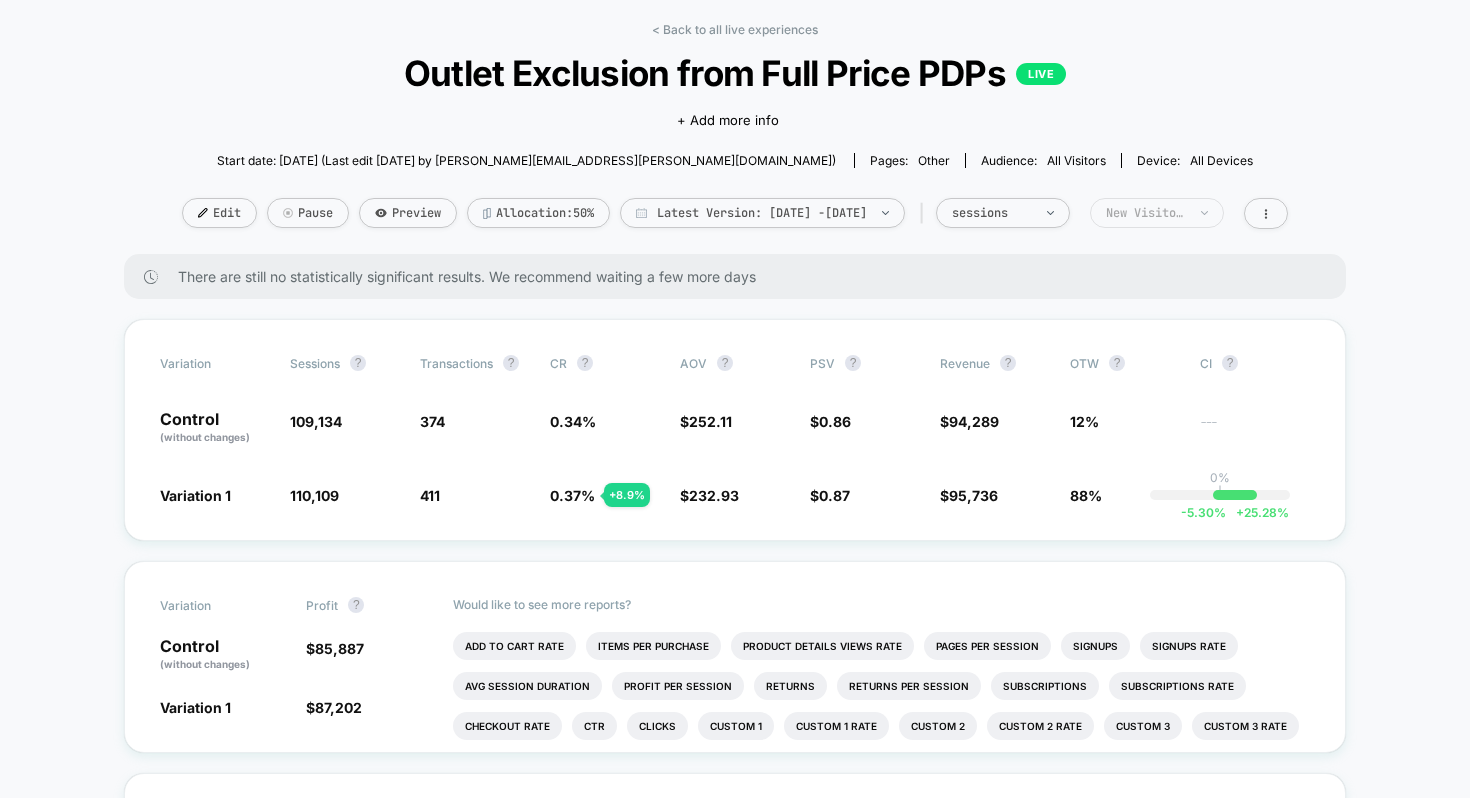 click on "New Visitors" at bounding box center (1146, 213) 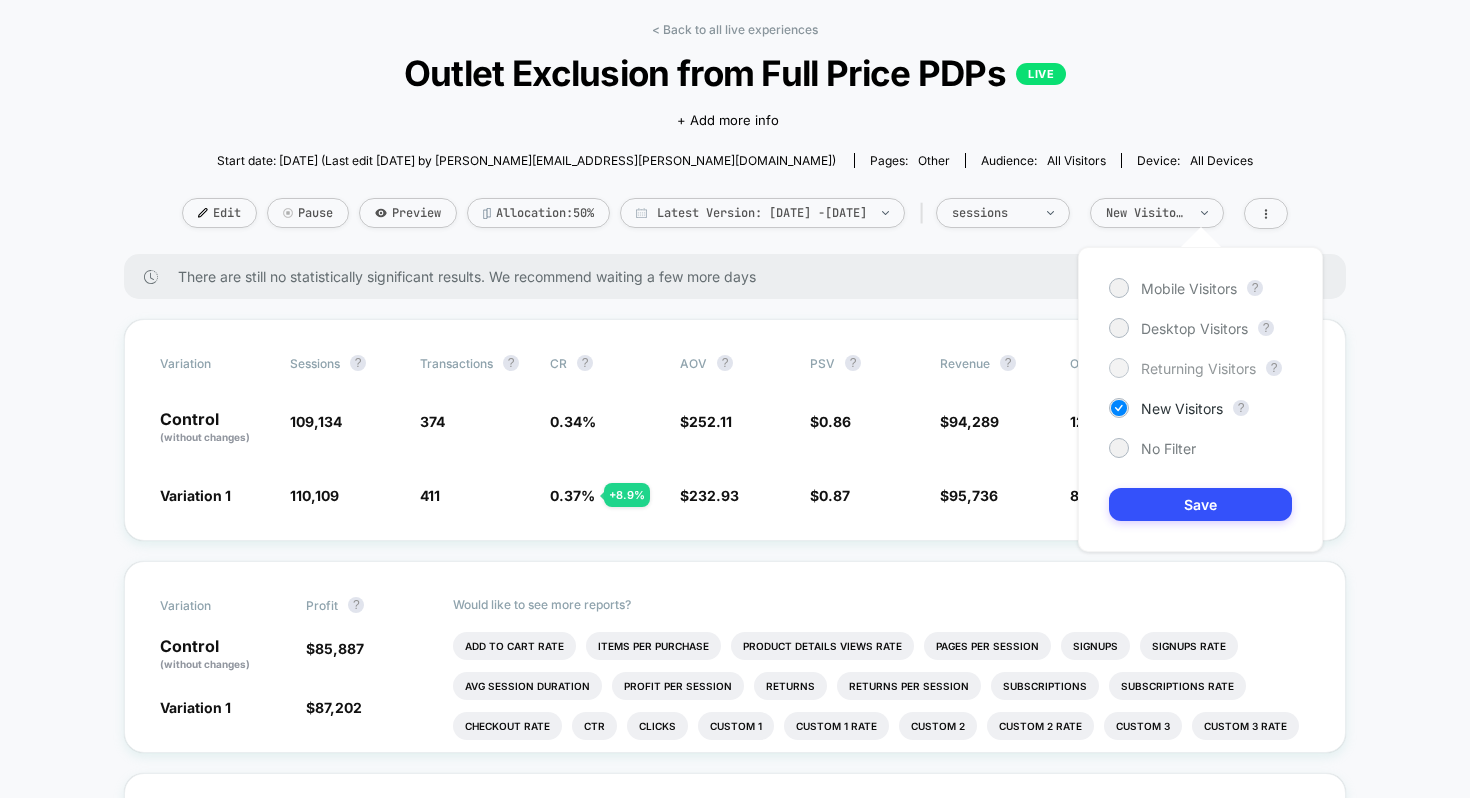 click at bounding box center (1118, 367) 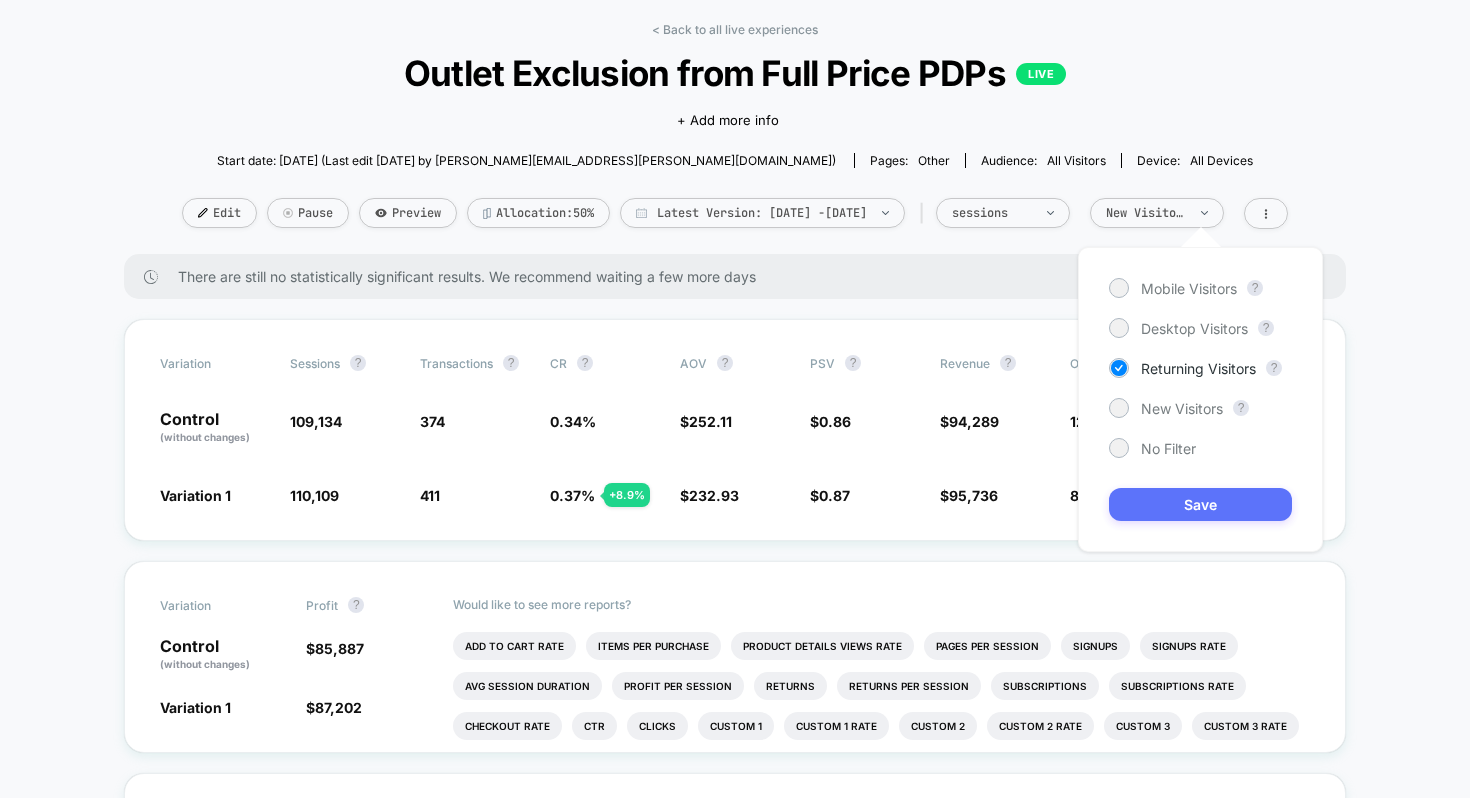 click on "Save" at bounding box center [1200, 504] 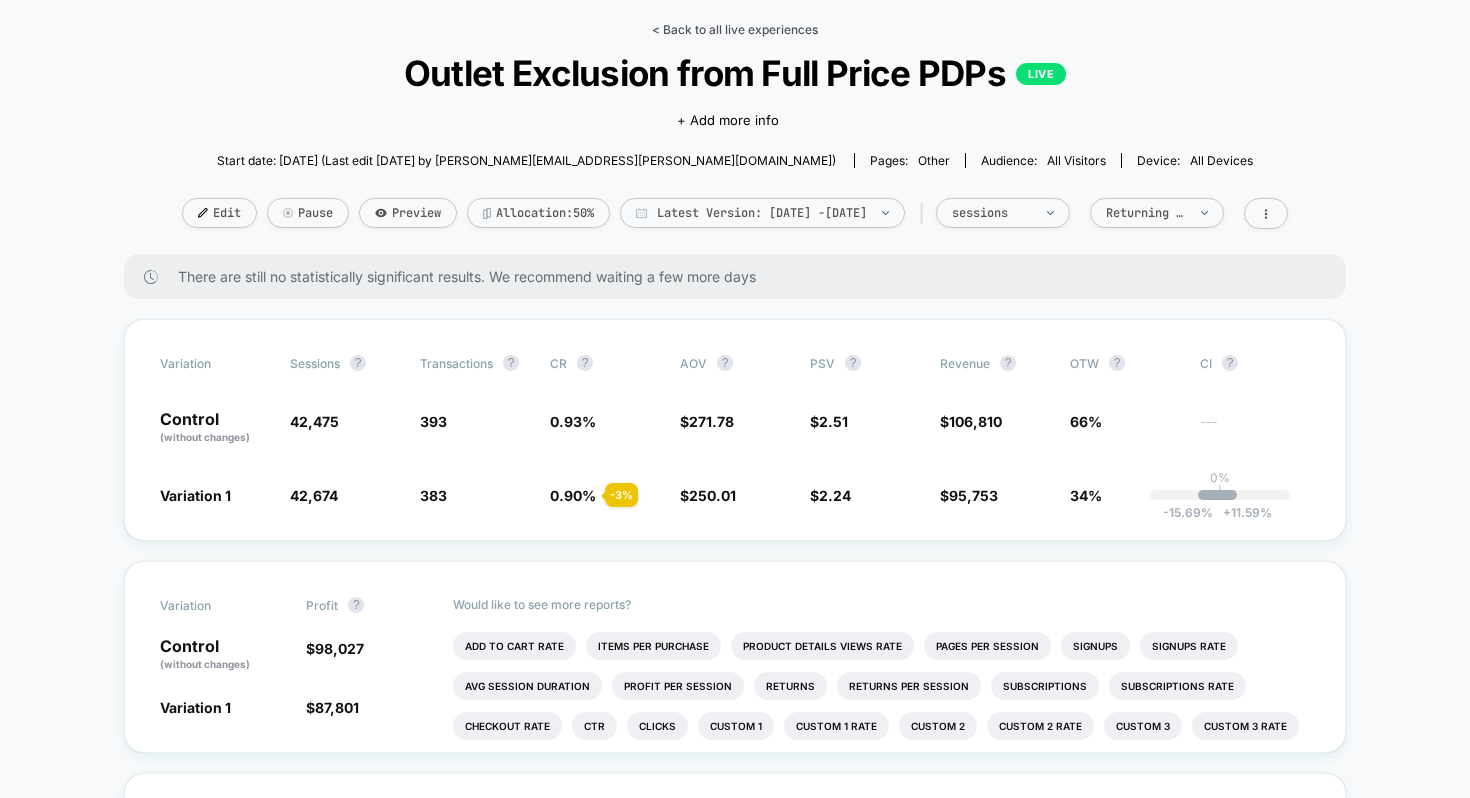 click on "< Back to all live experiences" at bounding box center [735, 29] 